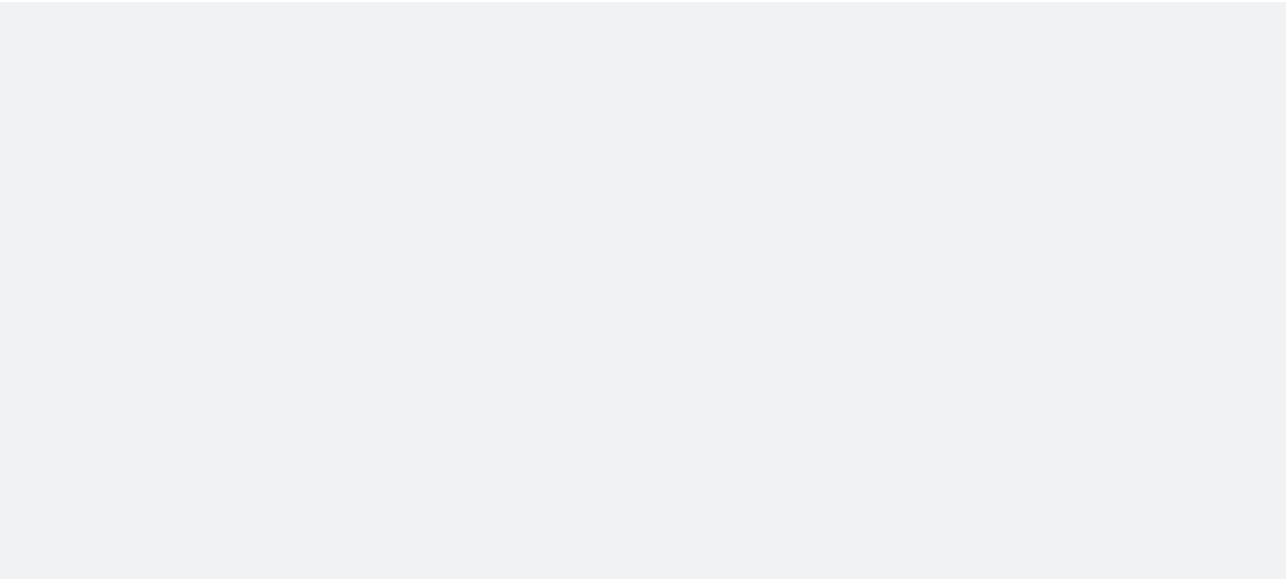 scroll, scrollTop: 0, scrollLeft: 0, axis: both 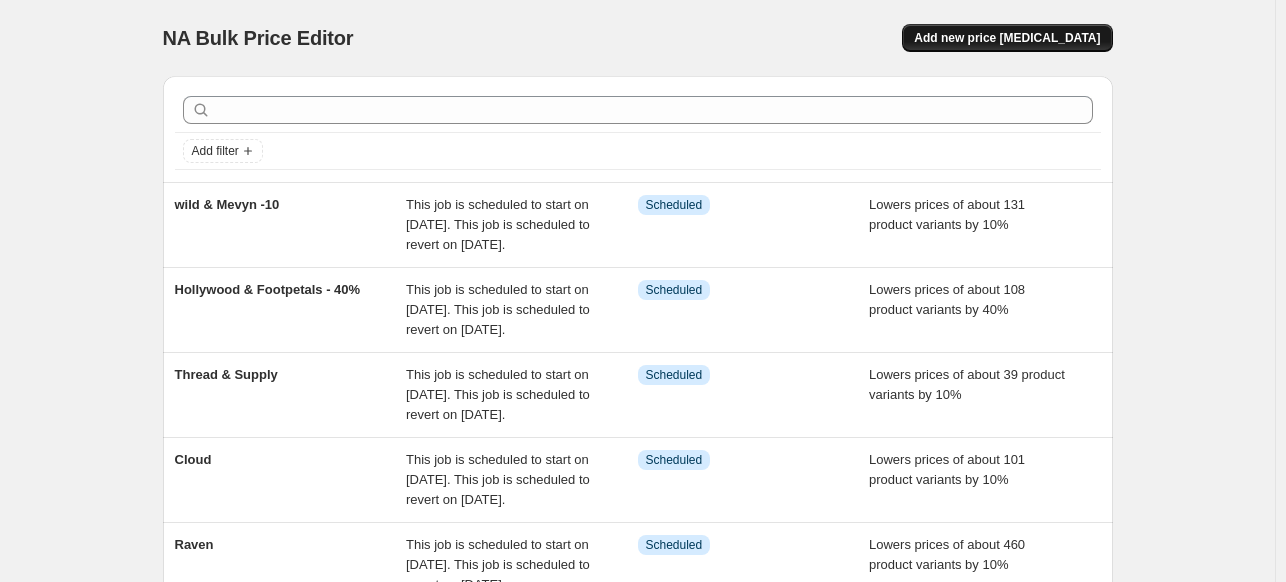 click on "Add new price [MEDICAL_DATA]" at bounding box center (1007, 38) 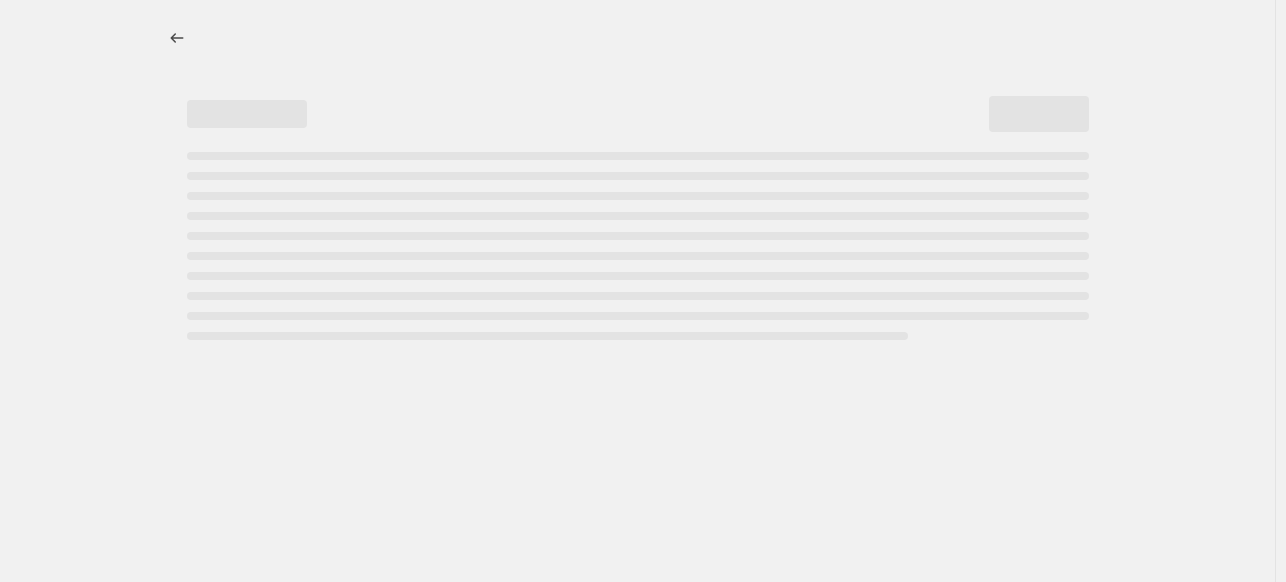 select on "percentage" 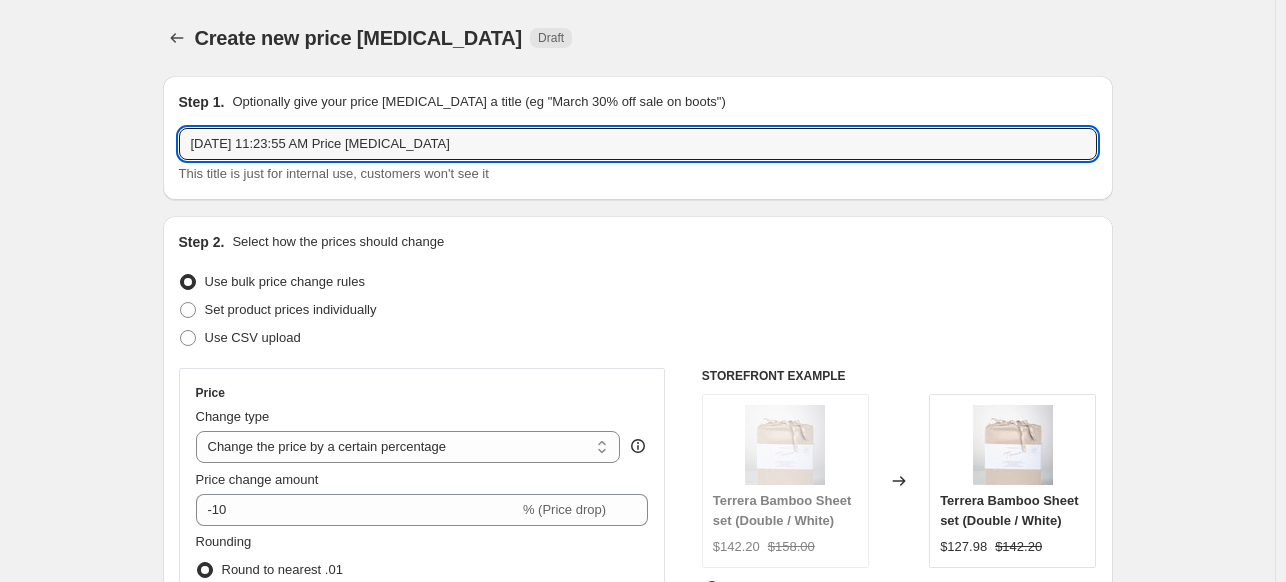 drag, startPoint x: 452, startPoint y: 155, endPoint x: 32, endPoint y: 94, distance: 424.40665 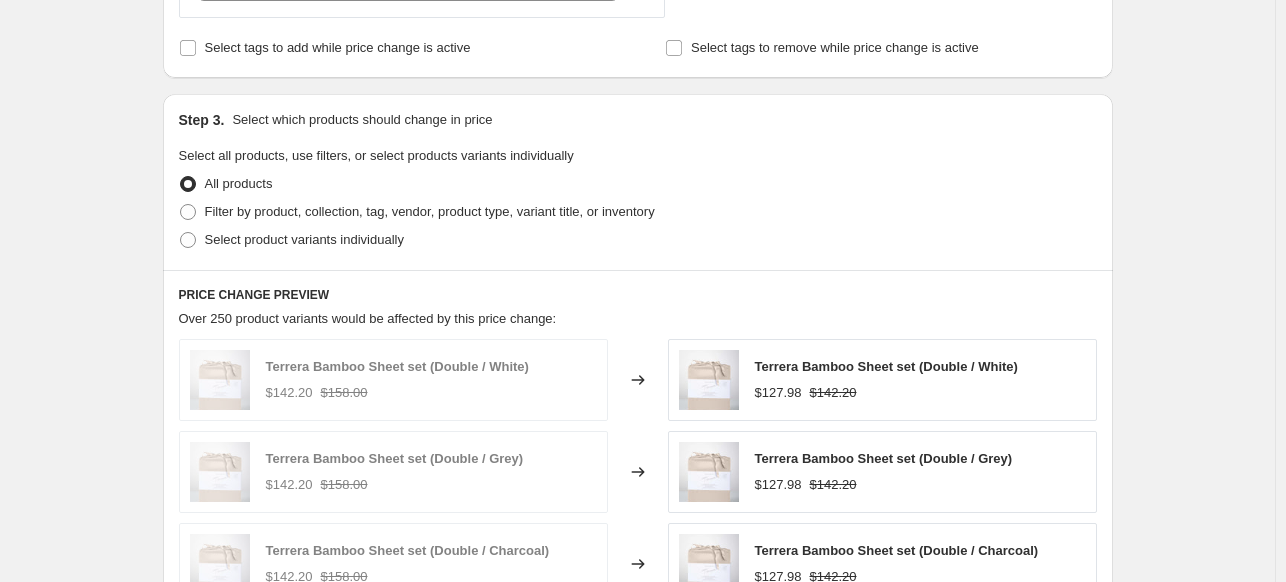 scroll, scrollTop: 900, scrollLeft: 0, axis: vertical 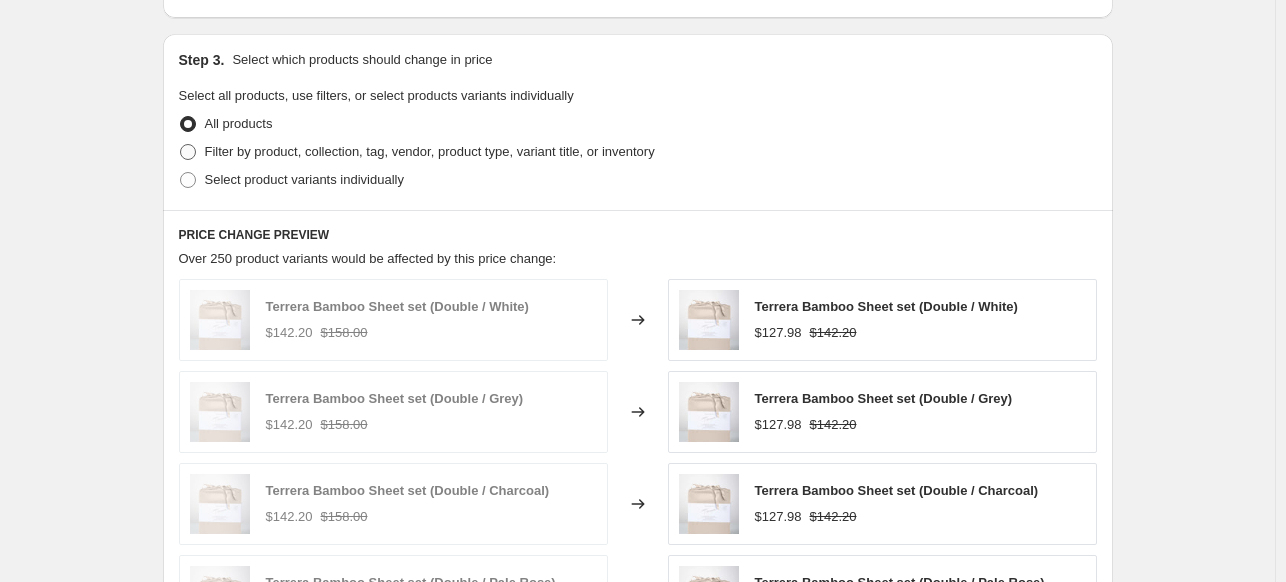 type on "[PERSON_NAME] - 10" 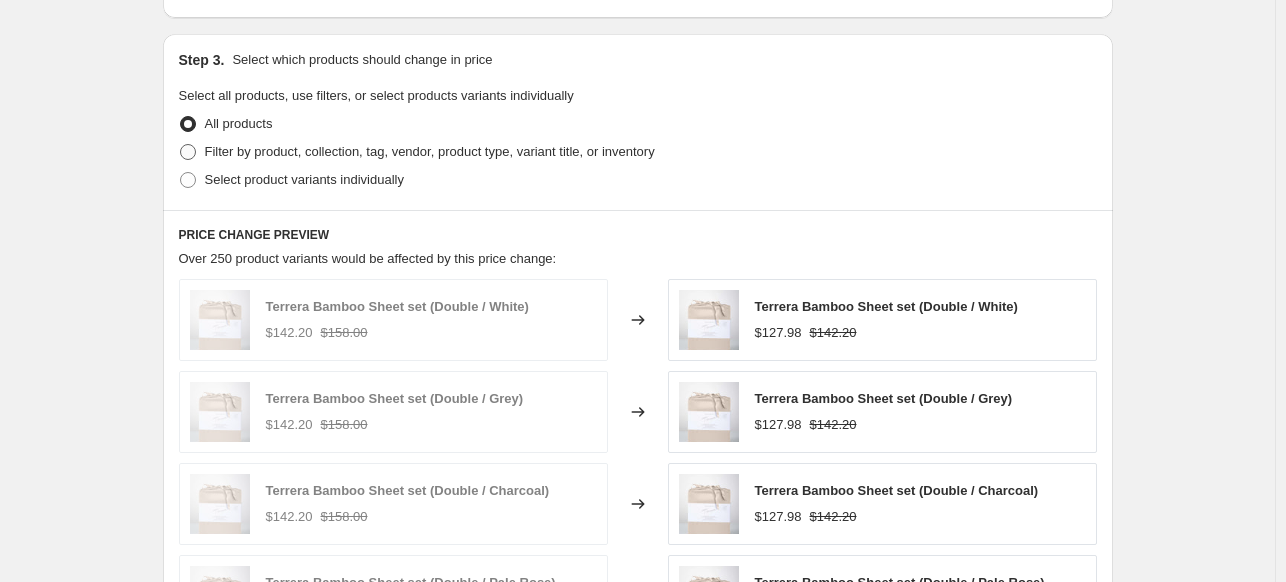 radio on "true" 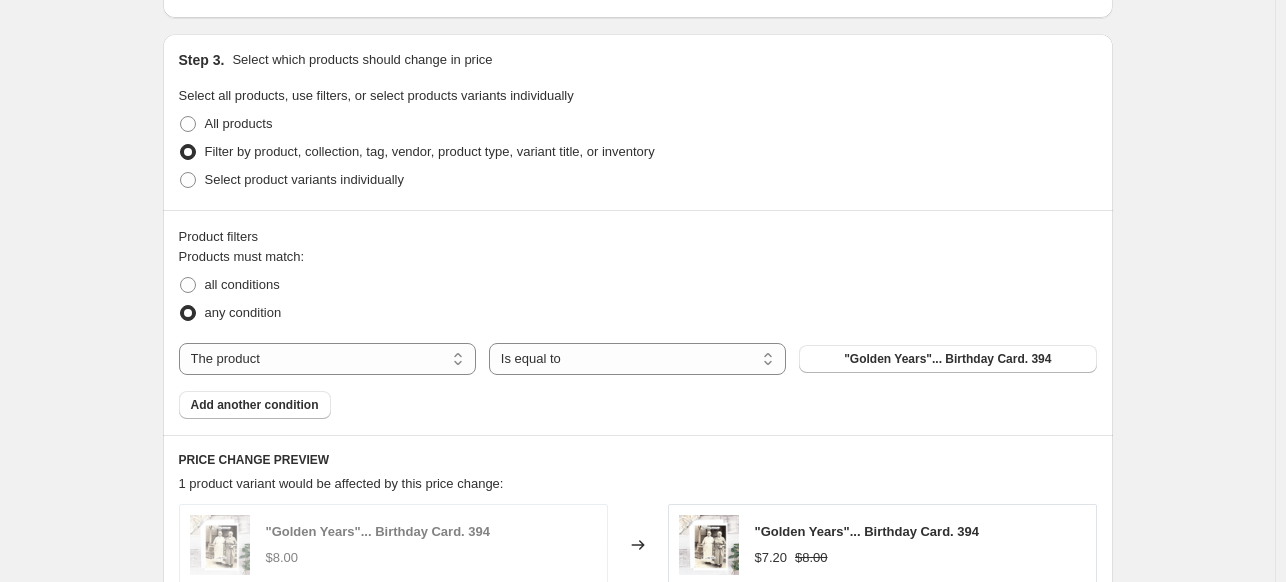 drag, startPoint x: 633, startPoint y: 360, endPoint x: 631, endPoint y: 319, distance: 41.04875 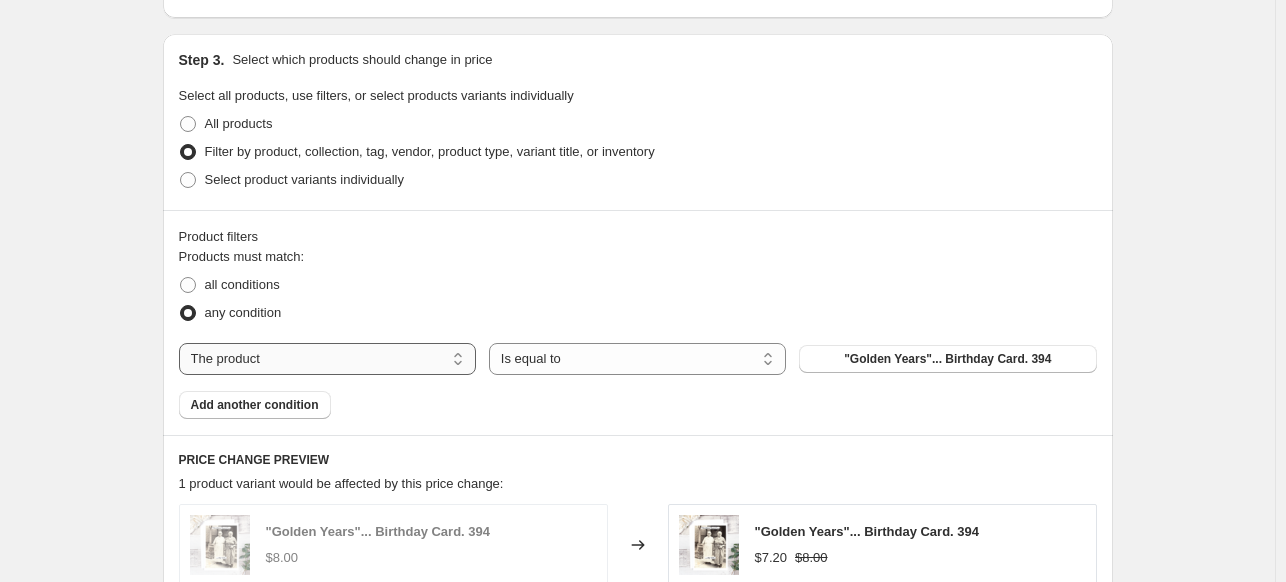 click on "The product The product's collection The product's tag The product's vendor The product's type The product's status The variant's title Inventory quantity" at bounding box center [327, 359] 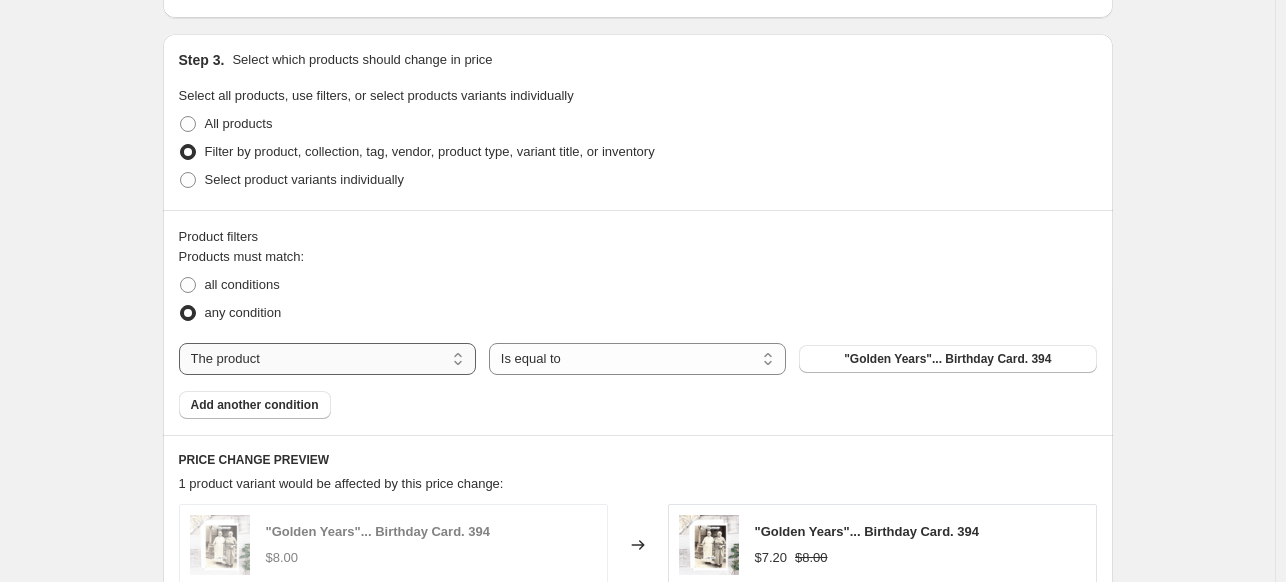 select on "vendor" 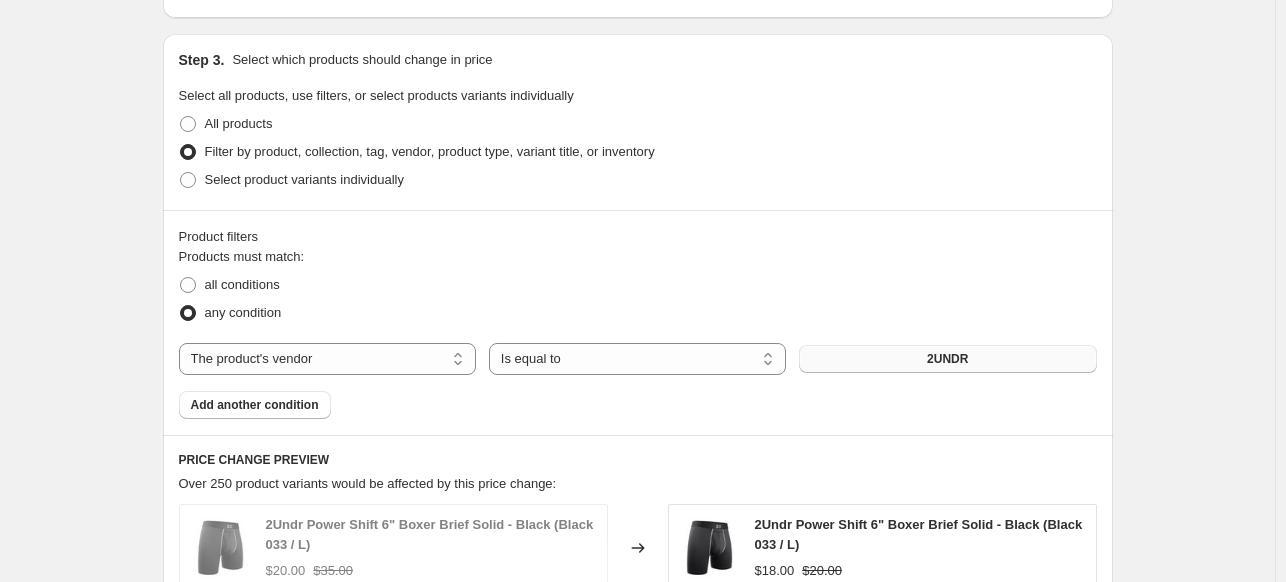 click on "2UNDR" at bounding box center (947, 359) 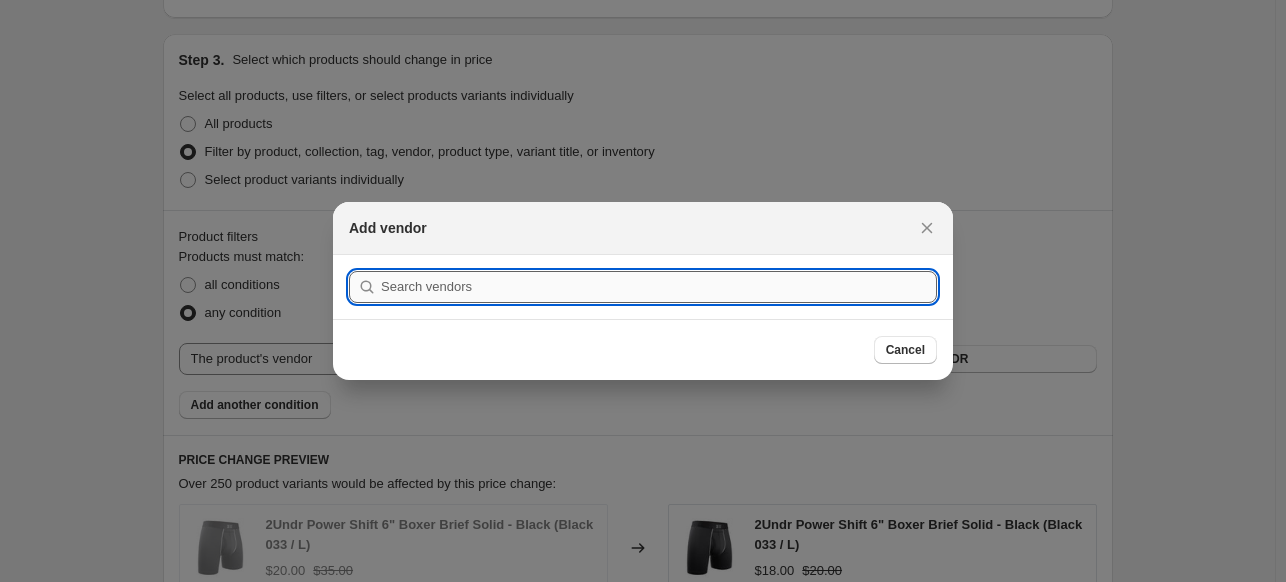 click at bounding box center (659, 287) 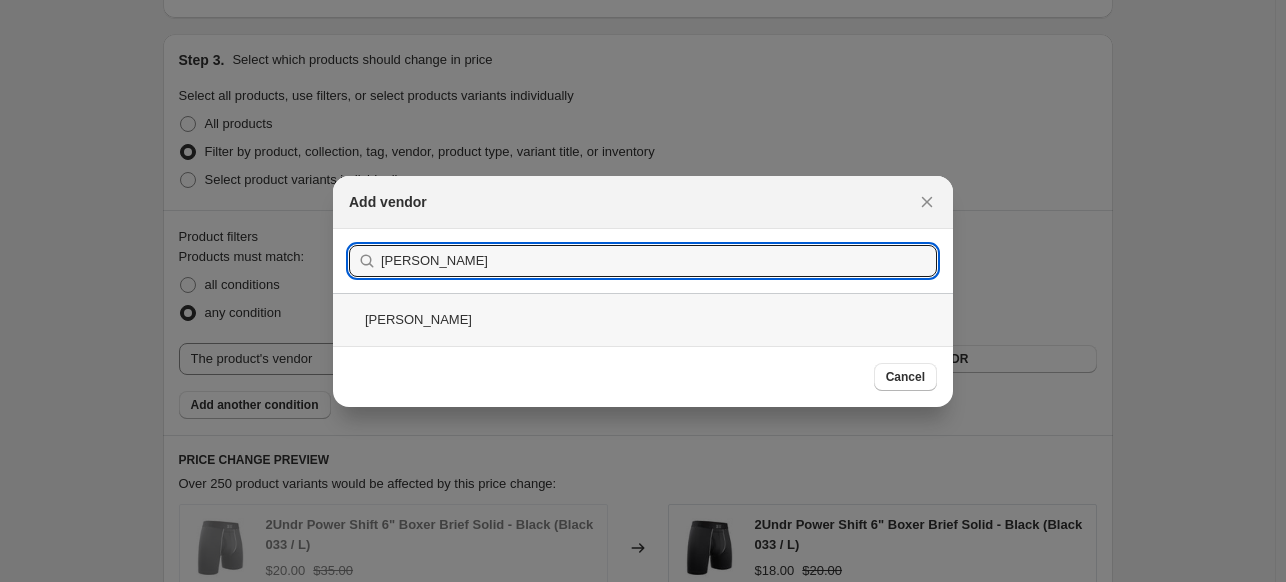 type on "[PERSON_NAME]" 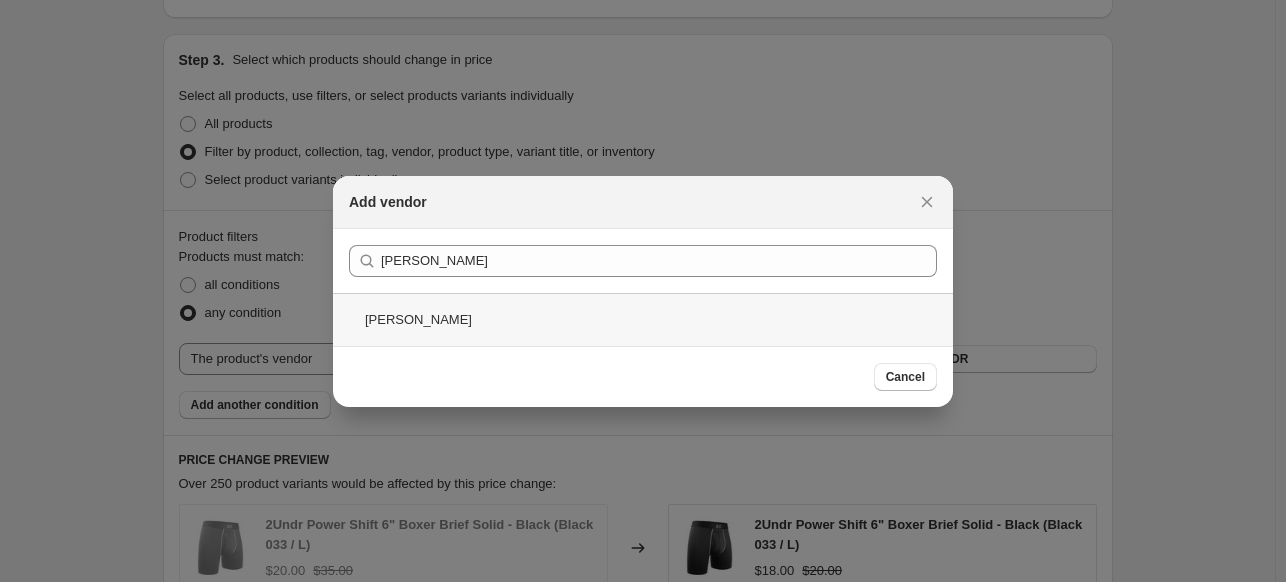 click on "[PERSON_NAME]" at bounding box center [643, 319] 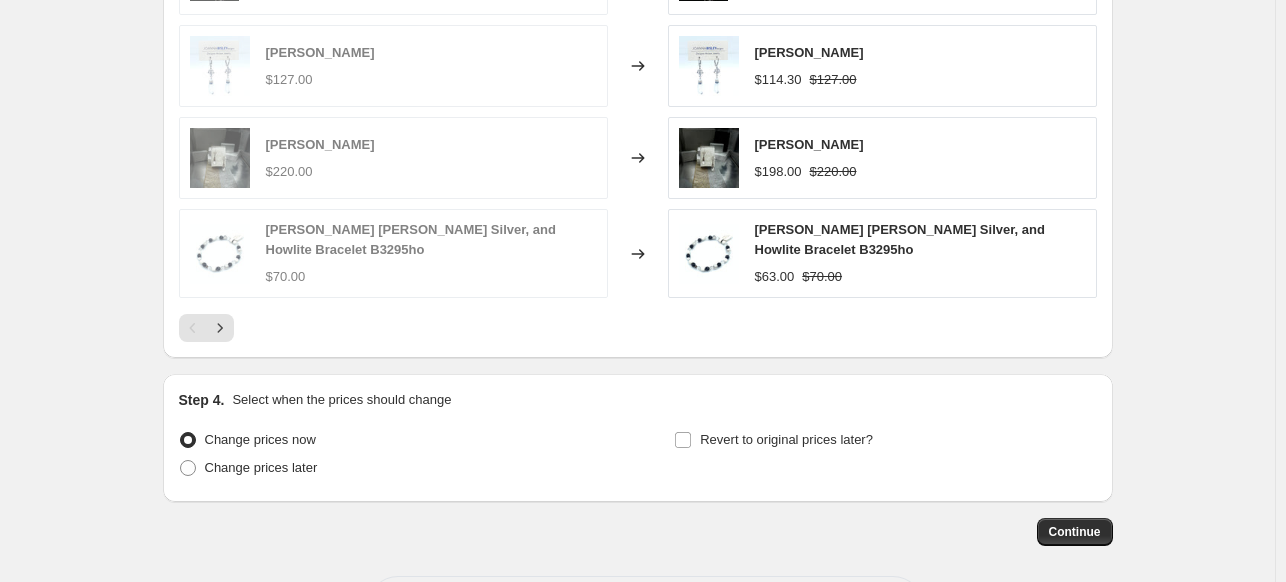 scroll, scrollTop: 1646, scrollLeft: 0, axis: vertical 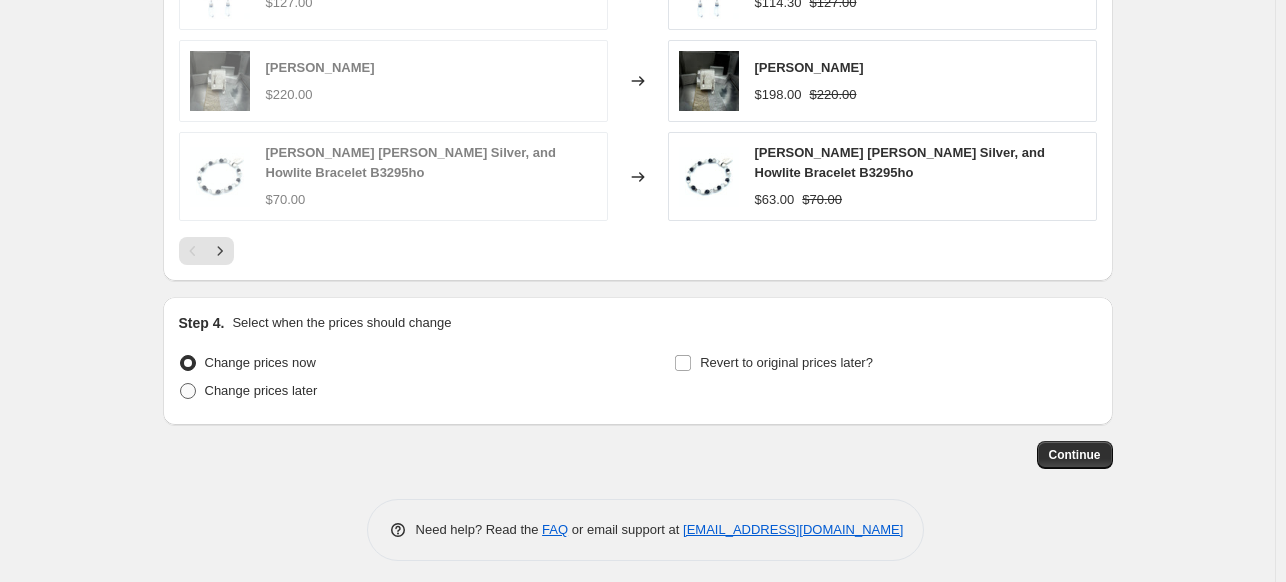 click on "Change prices later" at bounding box center (261, 390) 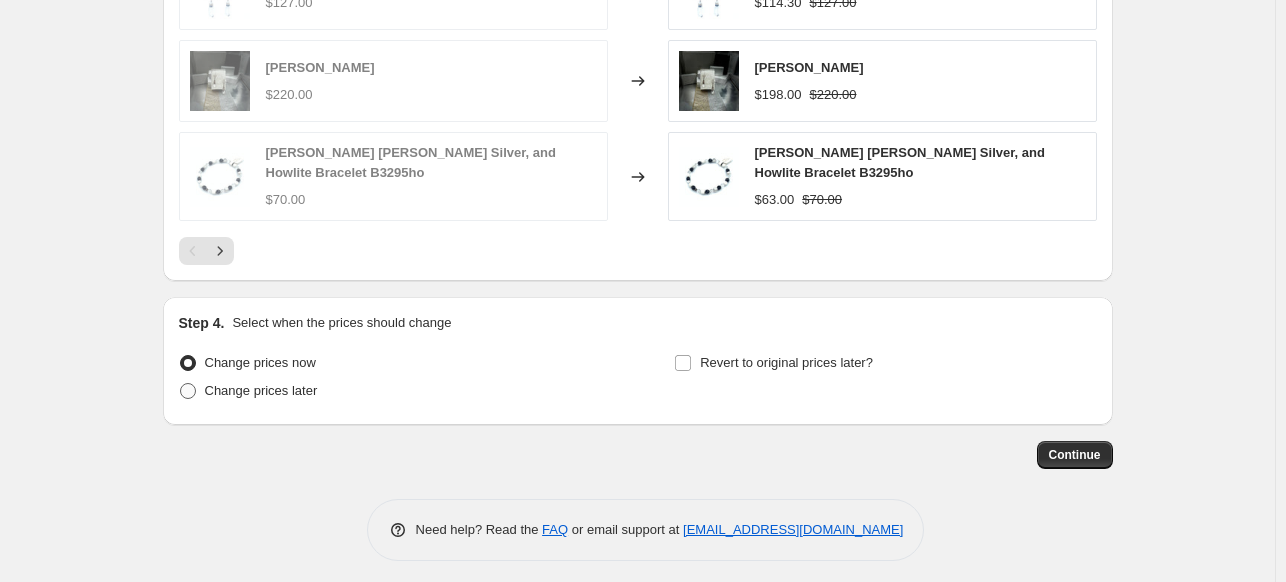radio on "true" 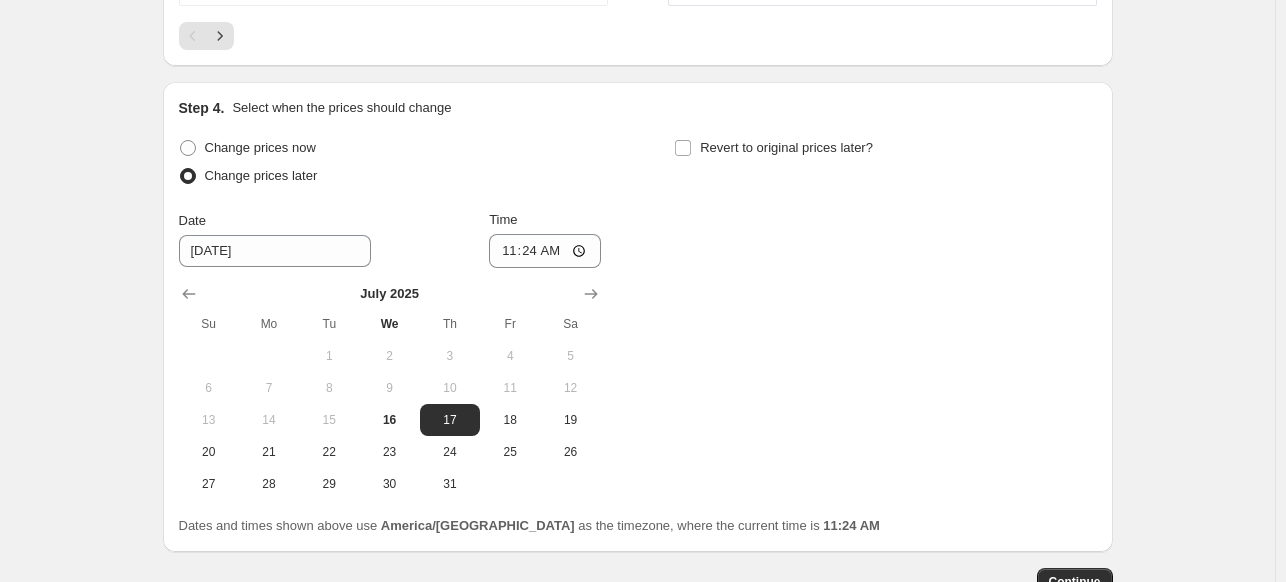 scroll, scrollTop: 1946, scrollLeft: 0, axis: vertical 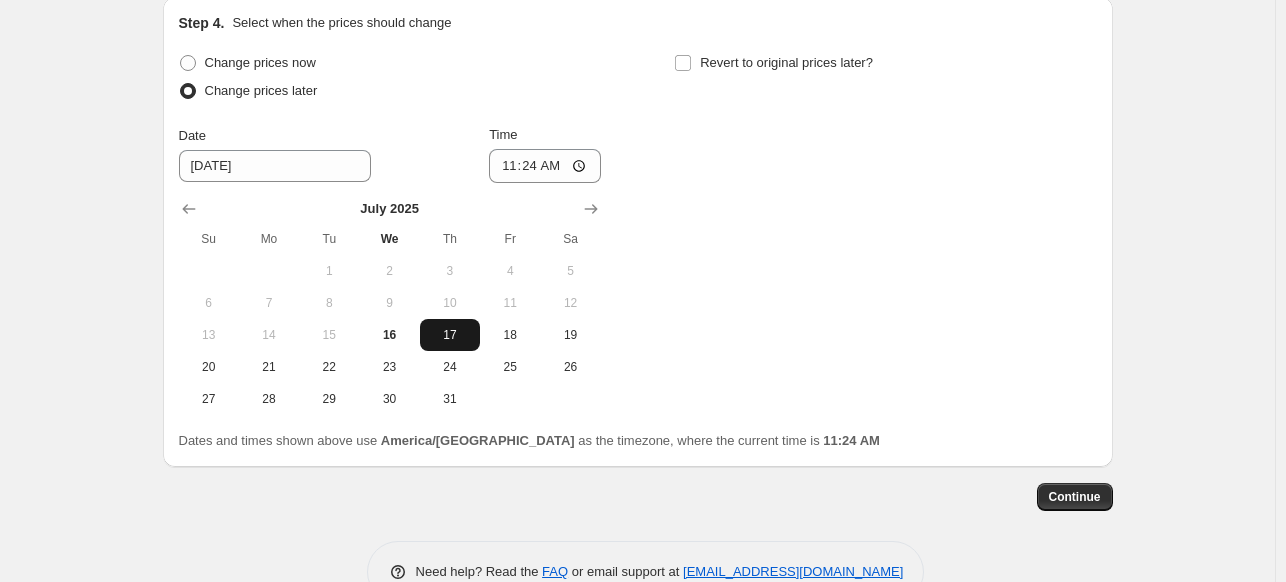 click on "17" at bounding box center (450, 335) 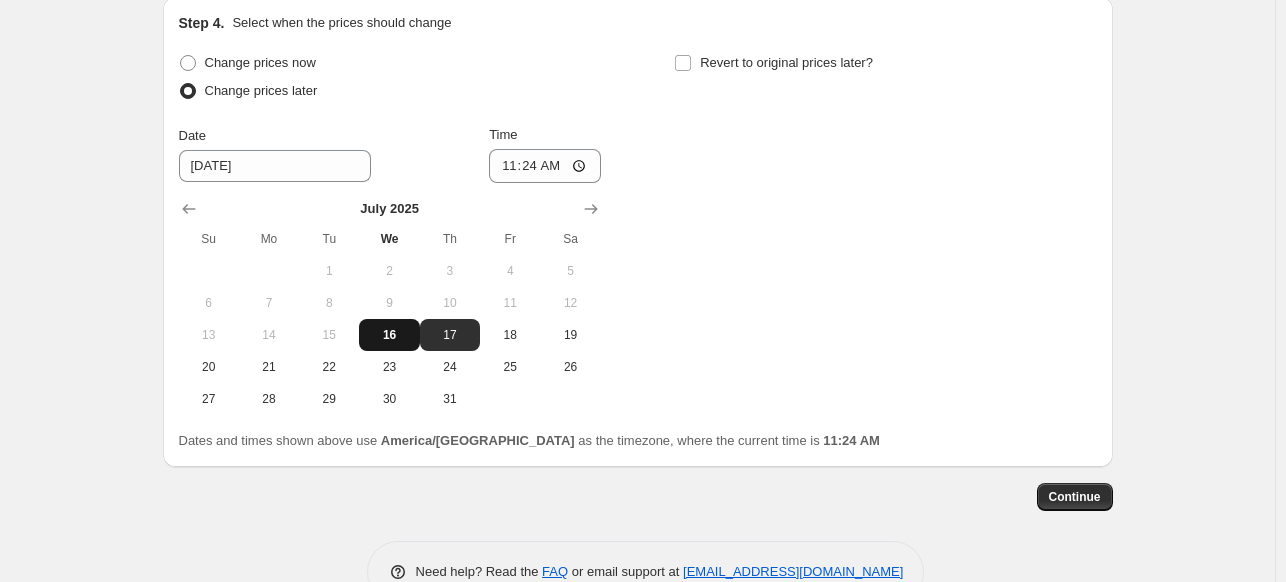 click on "16" at bounding box center [389, 335] 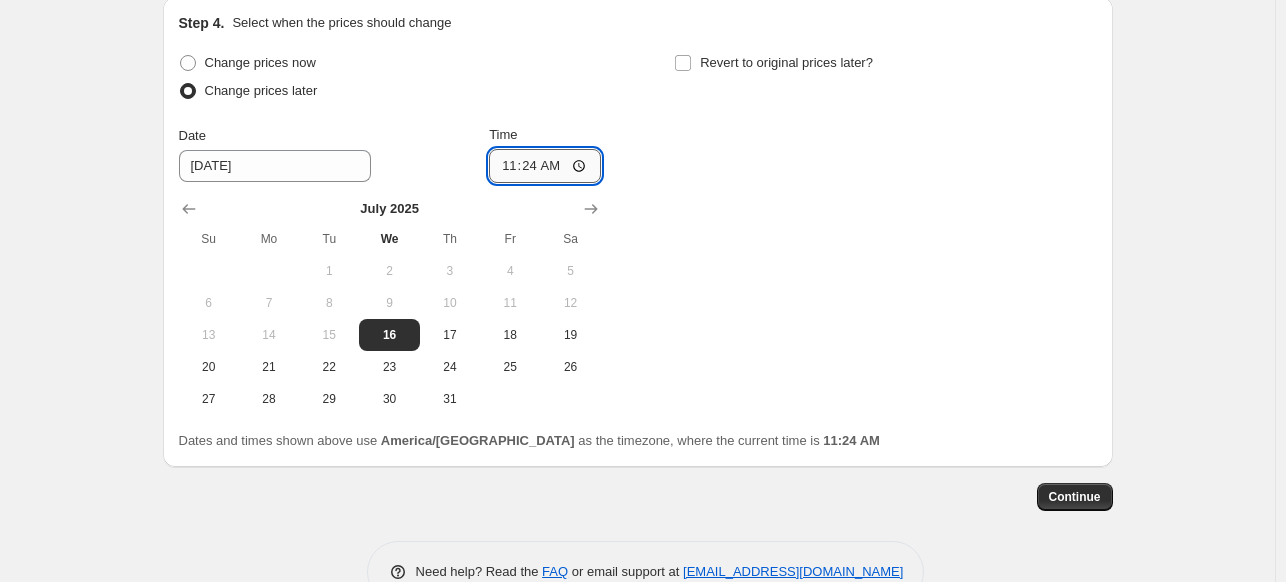 click on "11:24" at bounding box center [545, 166] 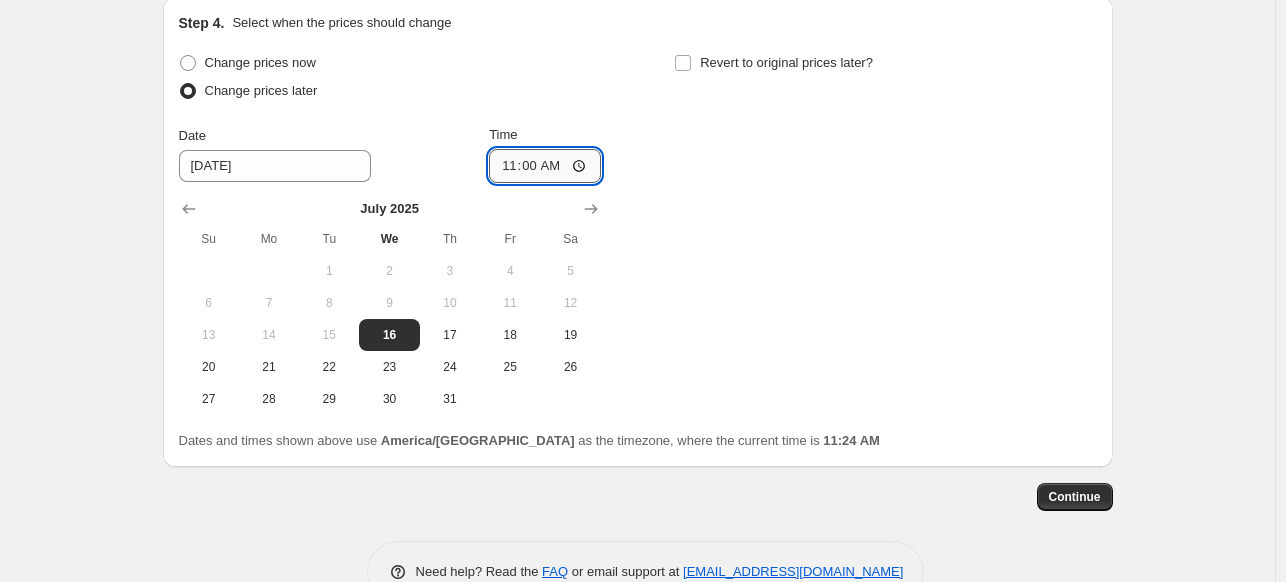 type on "23:00" 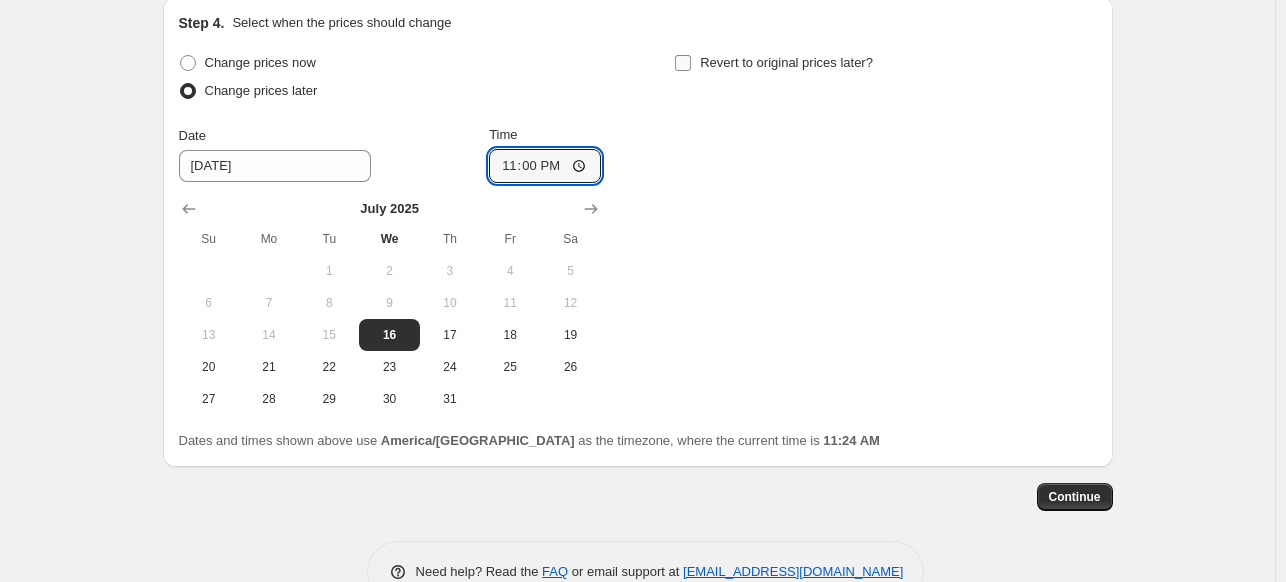 click on "Revert to original prices later?" at bounding box center (683, 63) 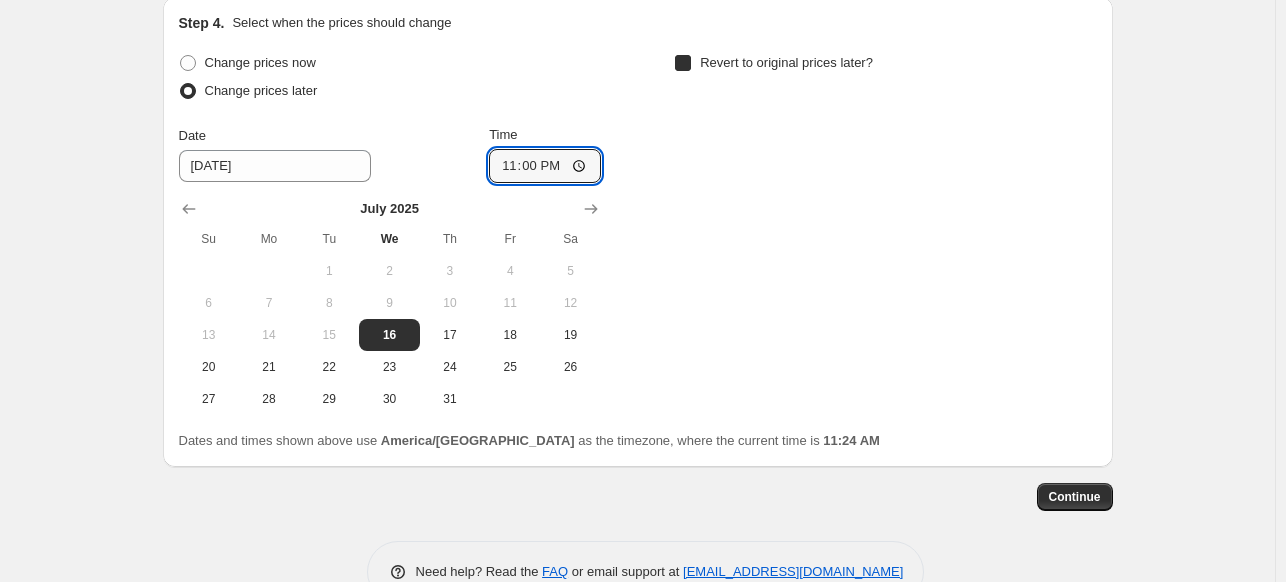 checkbox on "true" 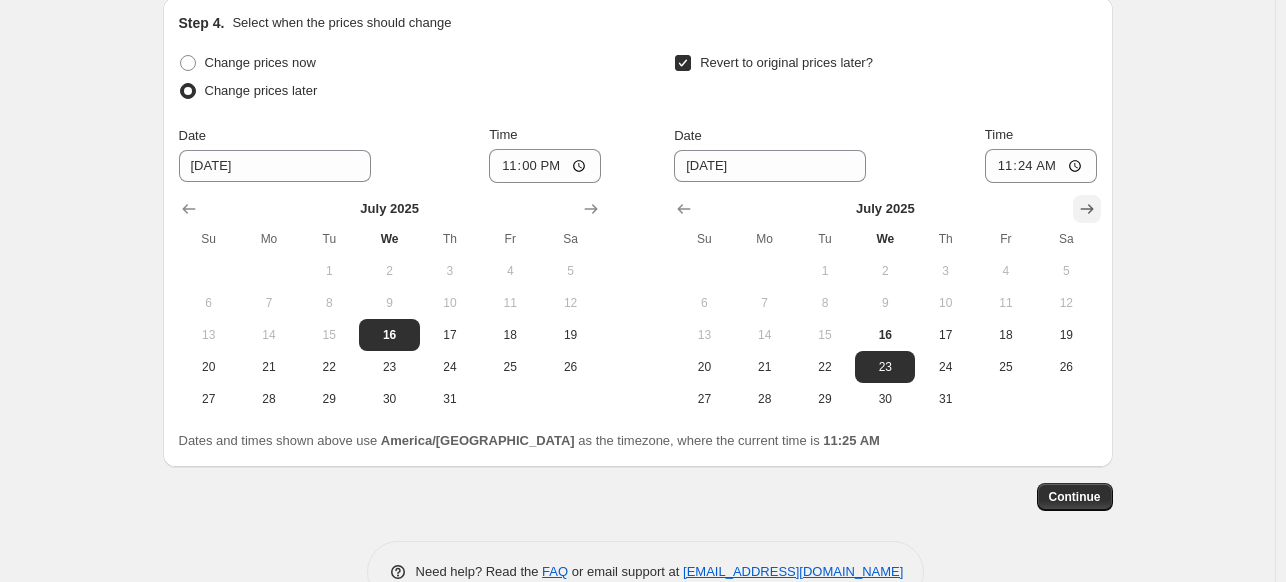 click 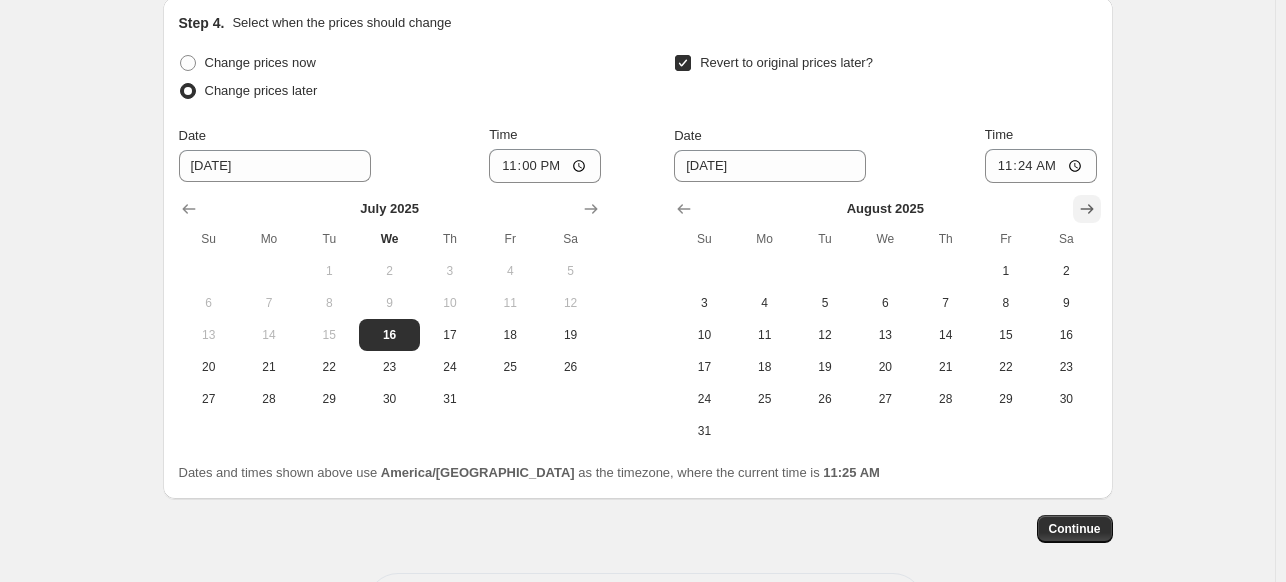 click 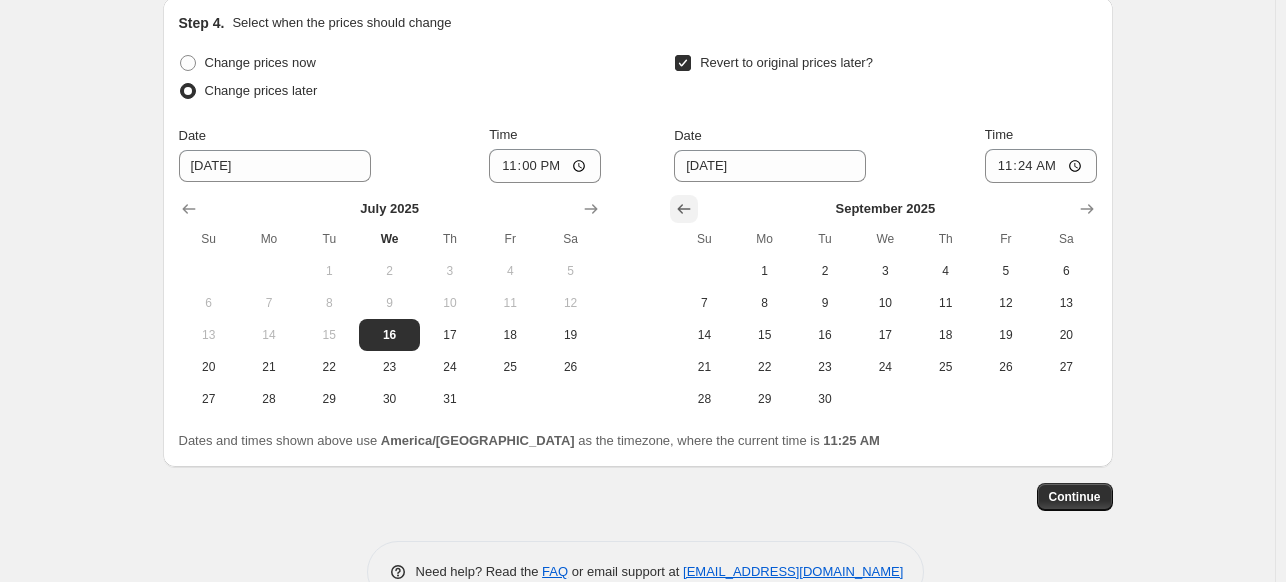 click 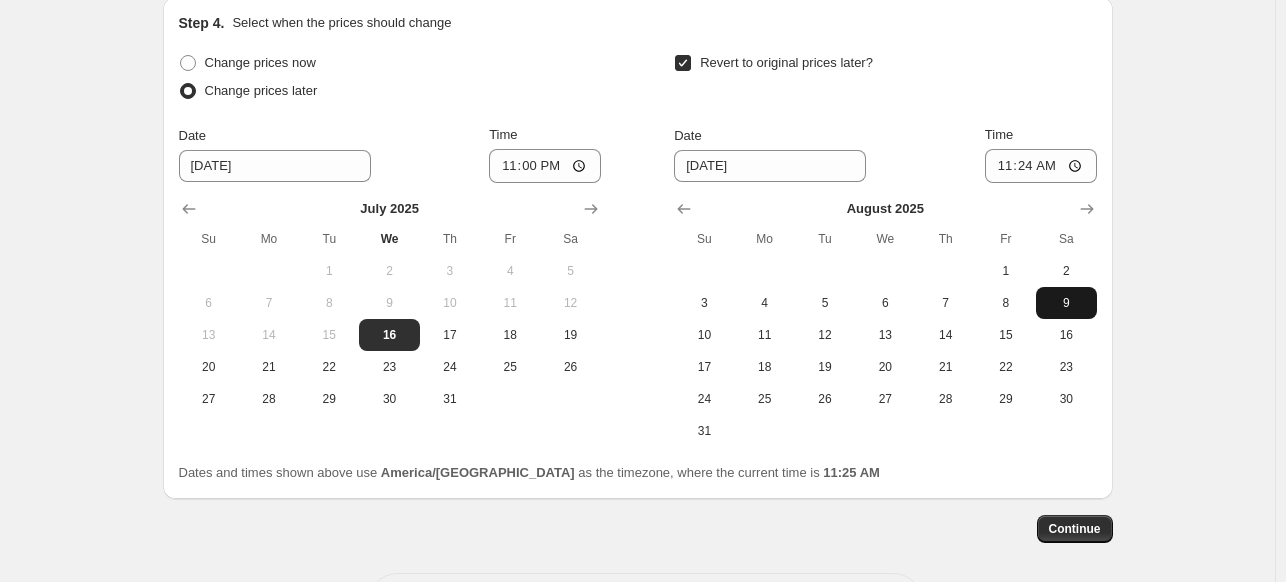 click on "9" at bounding box center (1066, 303) 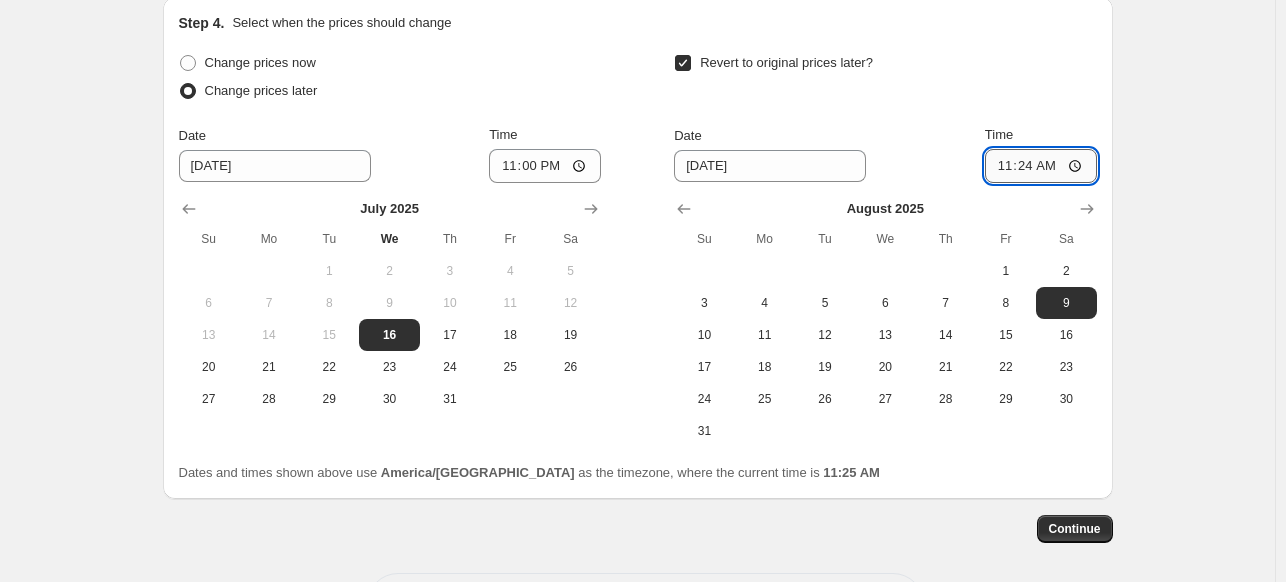 click on "11:24" at bounding box center [1041, 166] 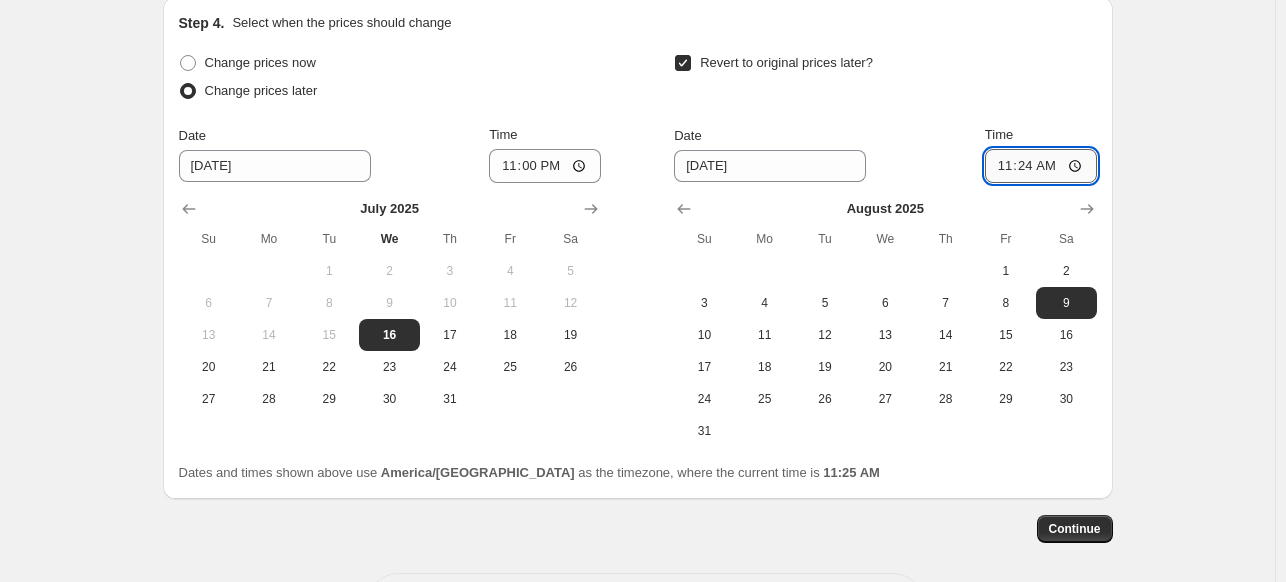 type on "23:24" 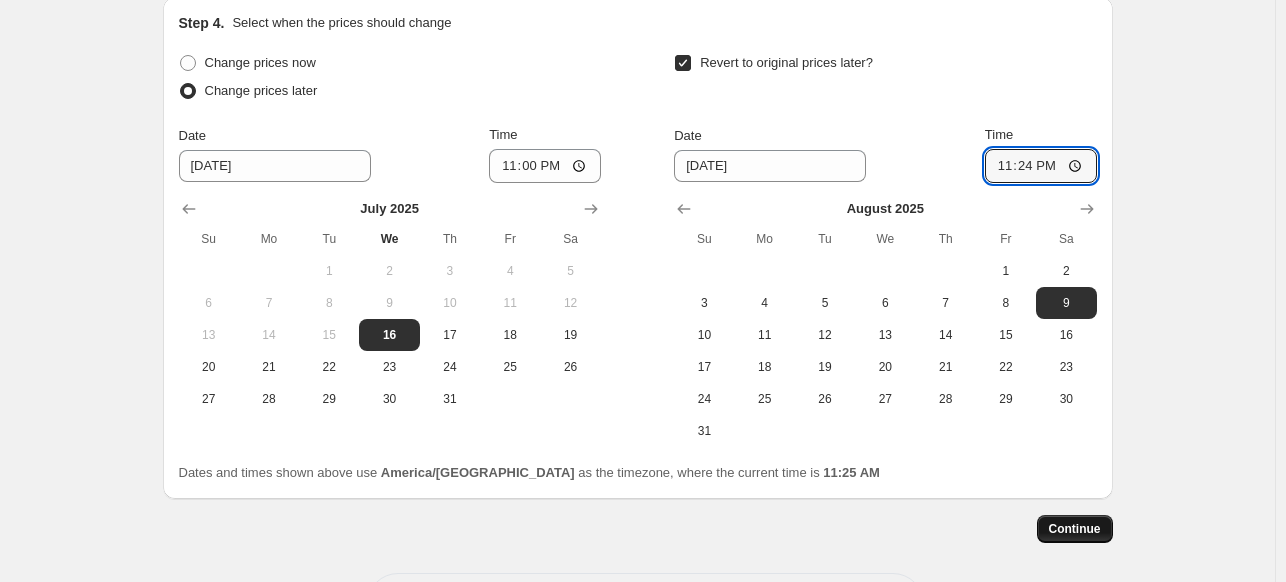 click on "Continue" at bounding box center [1075, 529] 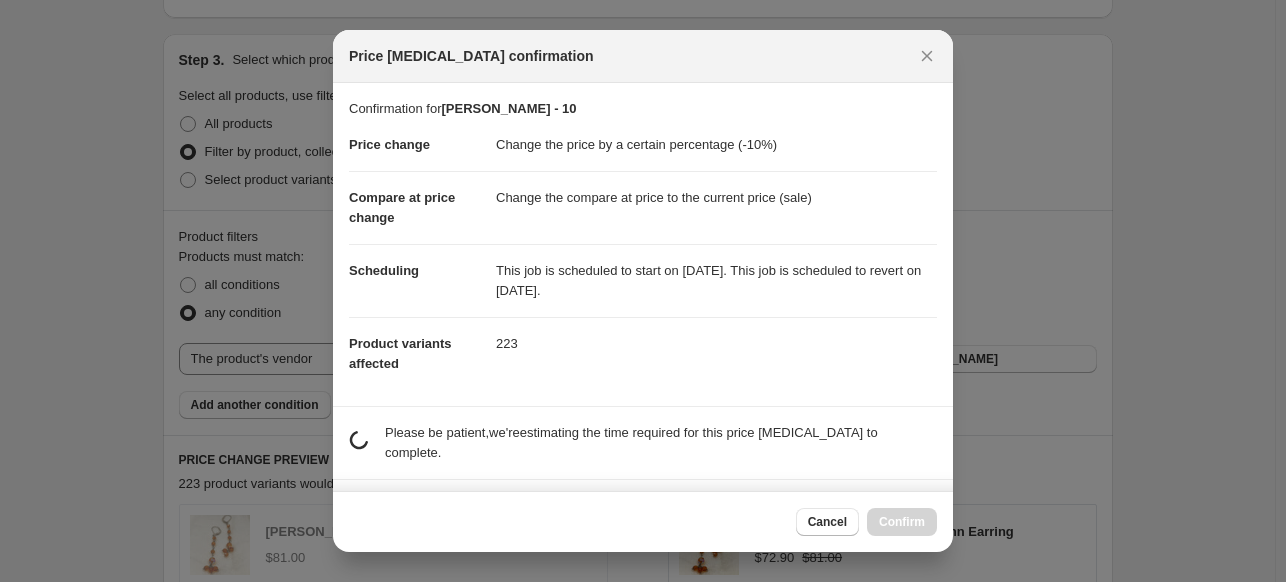 scroll, scrollTop: 1946, scrollLeft: 0, axis: vertical 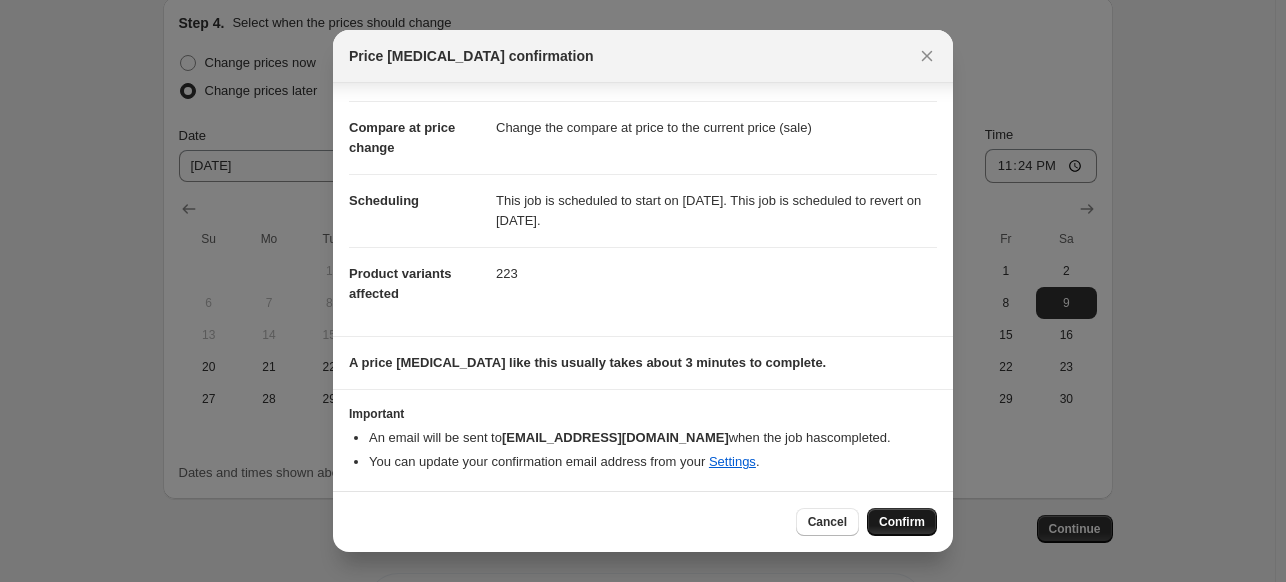 click on "Confirm" at bounding box center [902, 522] 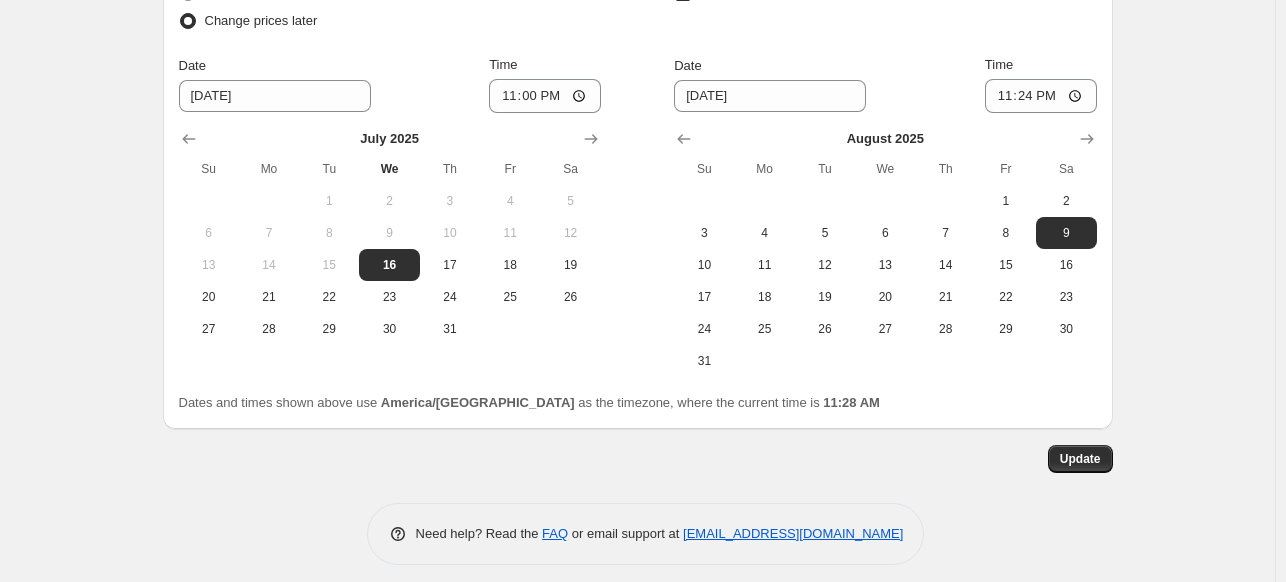 scroll, scrollTop: 2142, scrollLeft: 0, axis: vertical 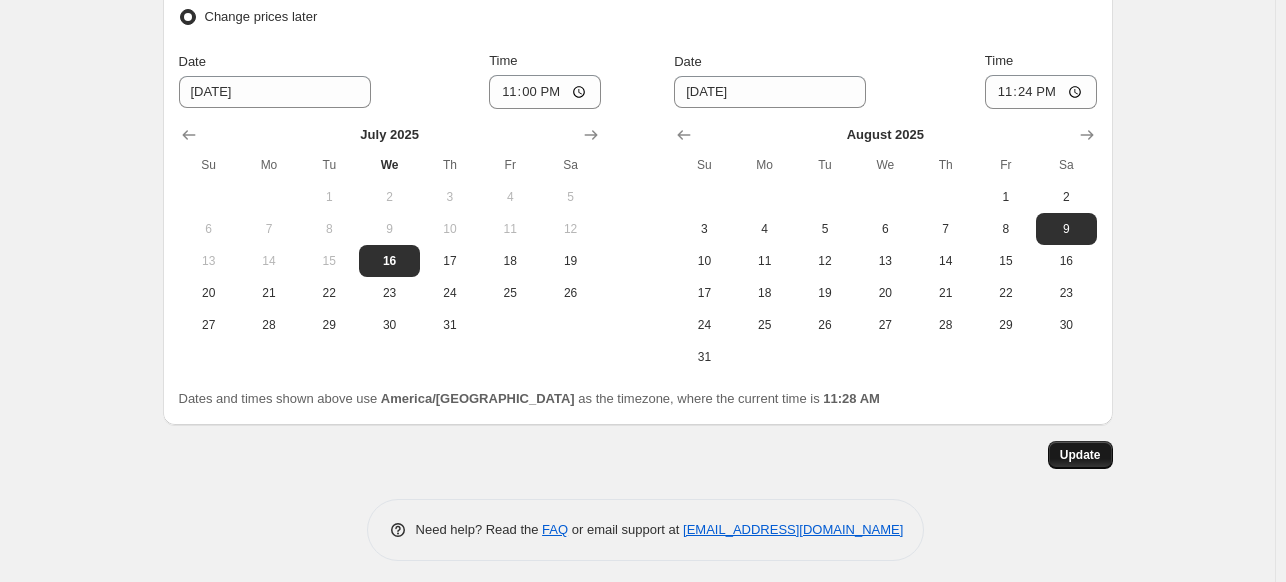 click on "Update" at bounding box center (1080, 455) 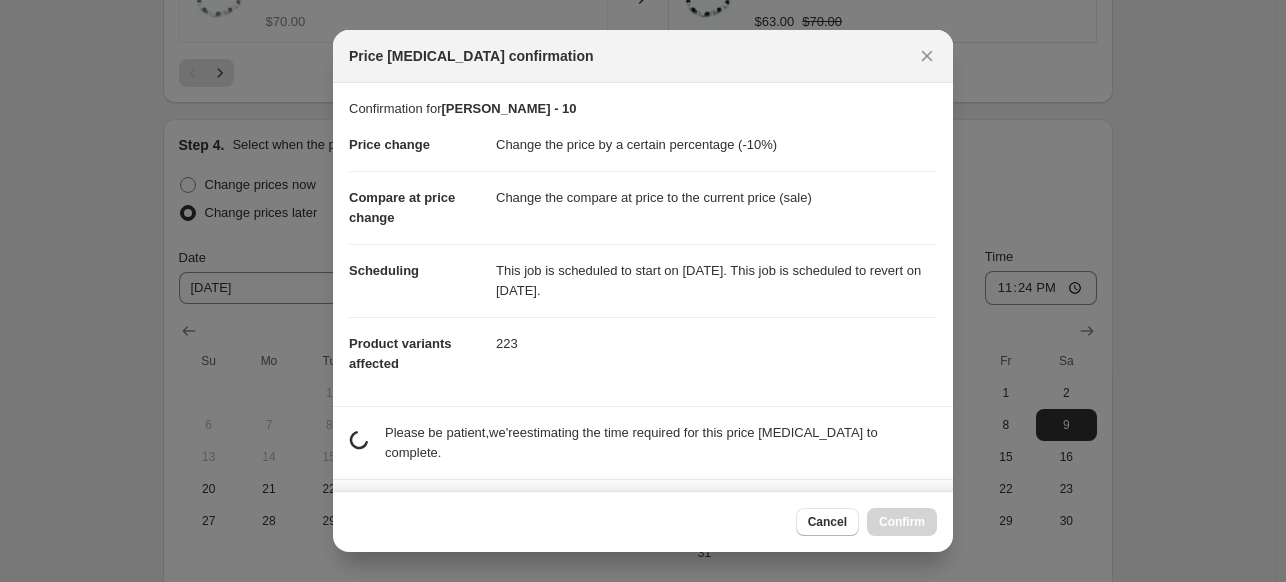 scroll, scrollTop: 2142, scrollLeft: 0, axis: vertical 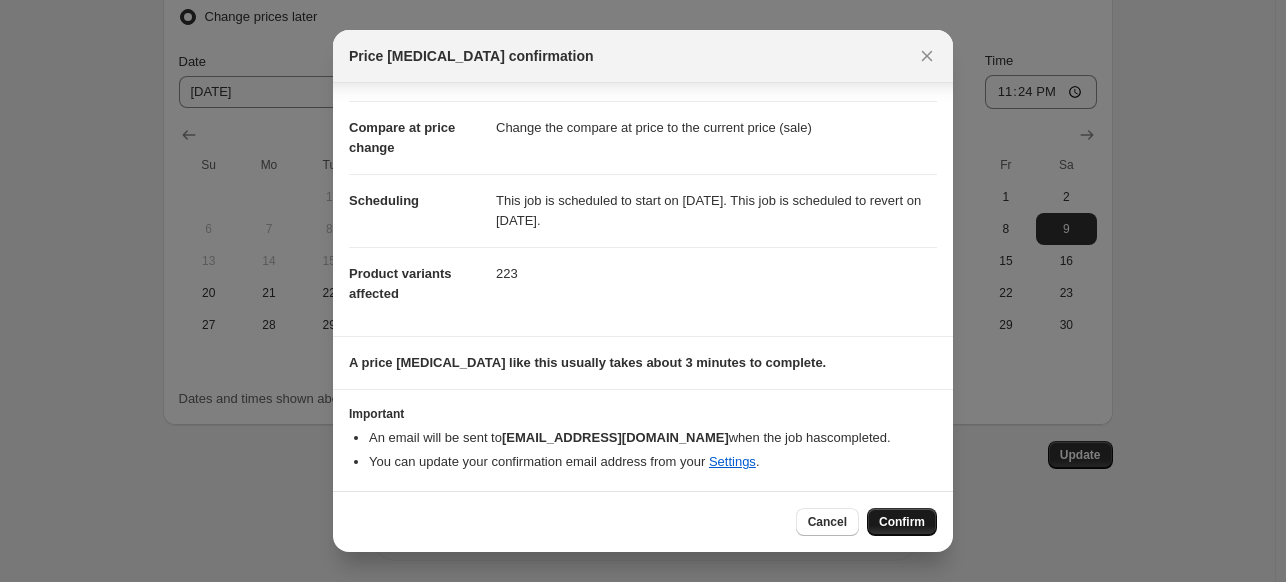 click on "Confirm" at bounding box center [902, 522] 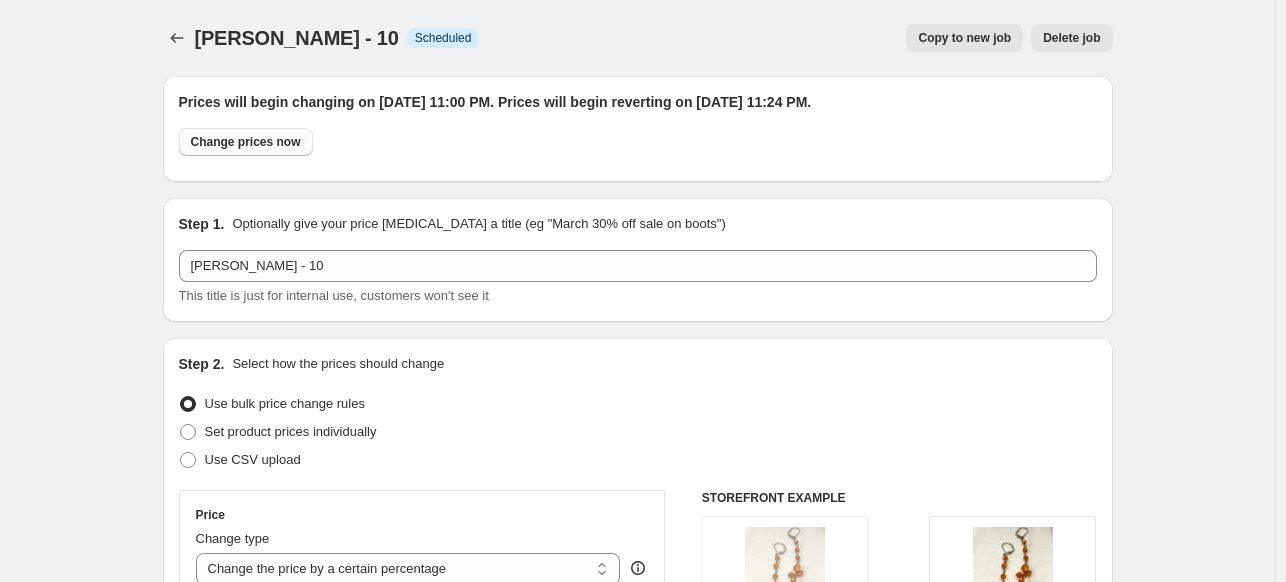 scroll, scrollTop: 0, scrollLeft: 0, axis: both 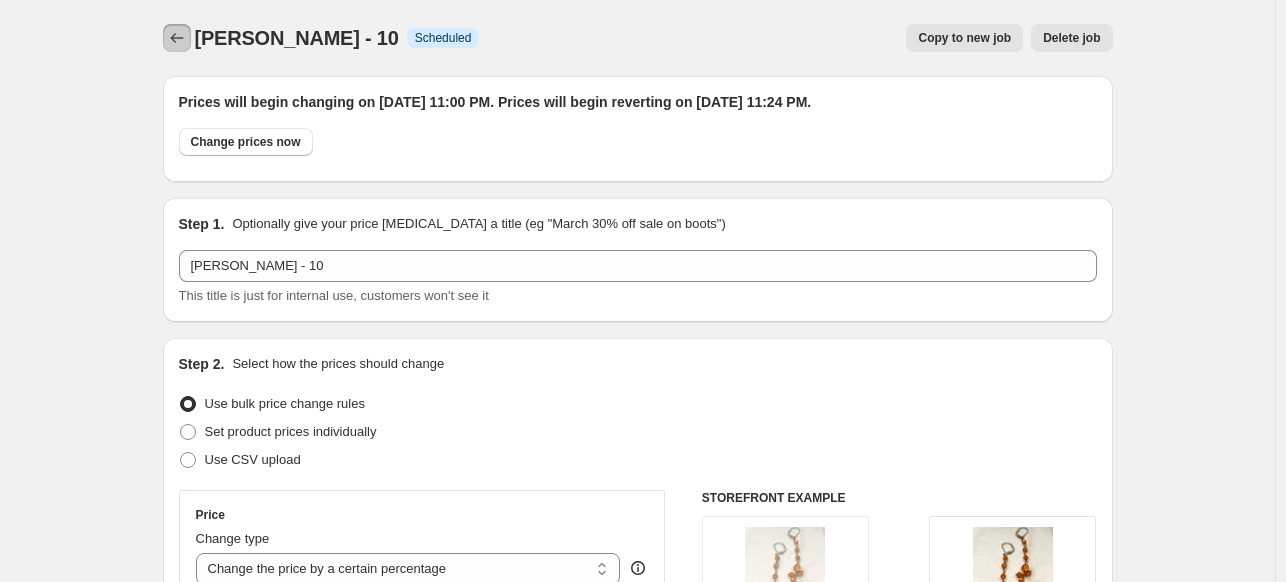 click 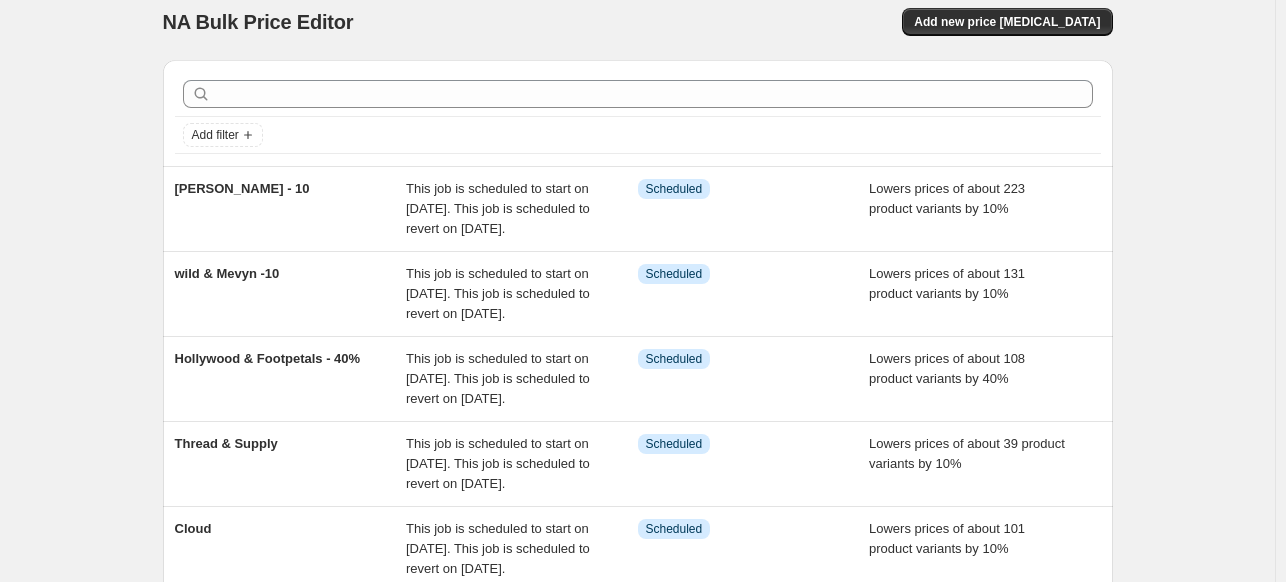 scroll, scrollTop: 0, scrollLeft: 0, axis: both 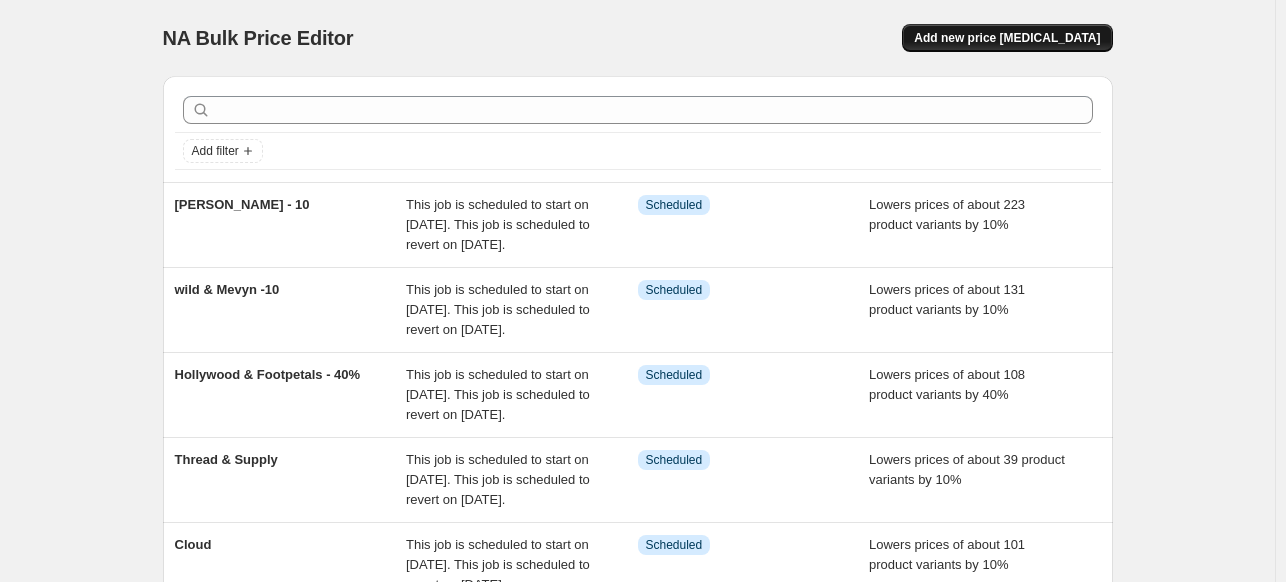 click on "Add new price [MEDICAL_DATA]" at bounding box center (1007, 38) 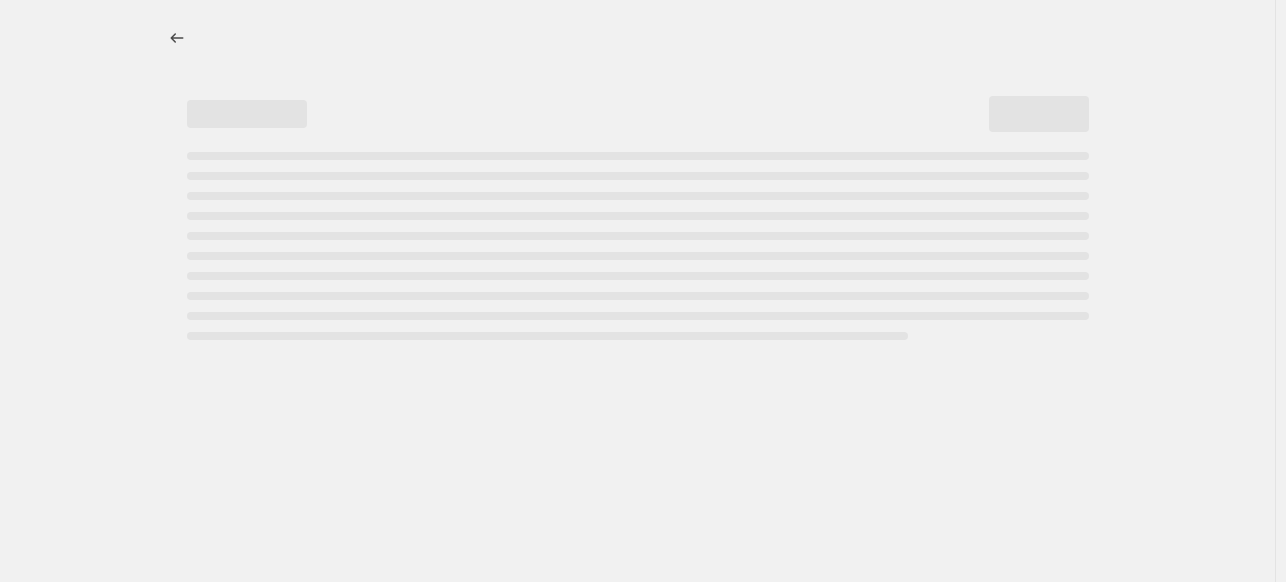 select on "percentage" 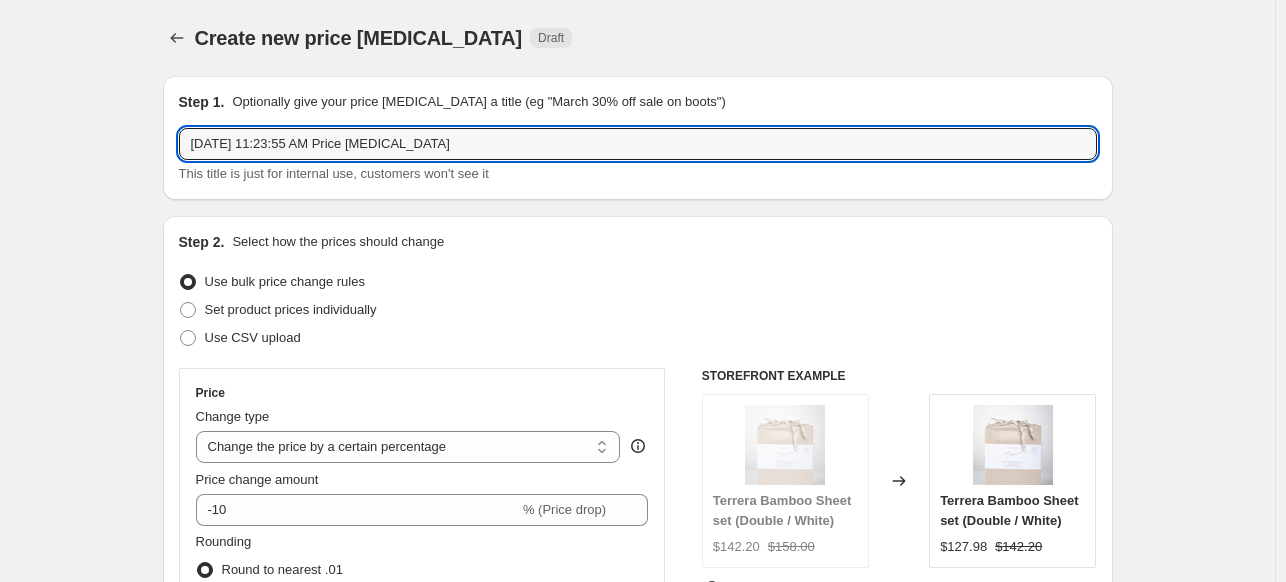 drag, startPoint x: 478, startPoint y: 149, endPoint x: 17, endPoint y: 126, distance: 461.5734 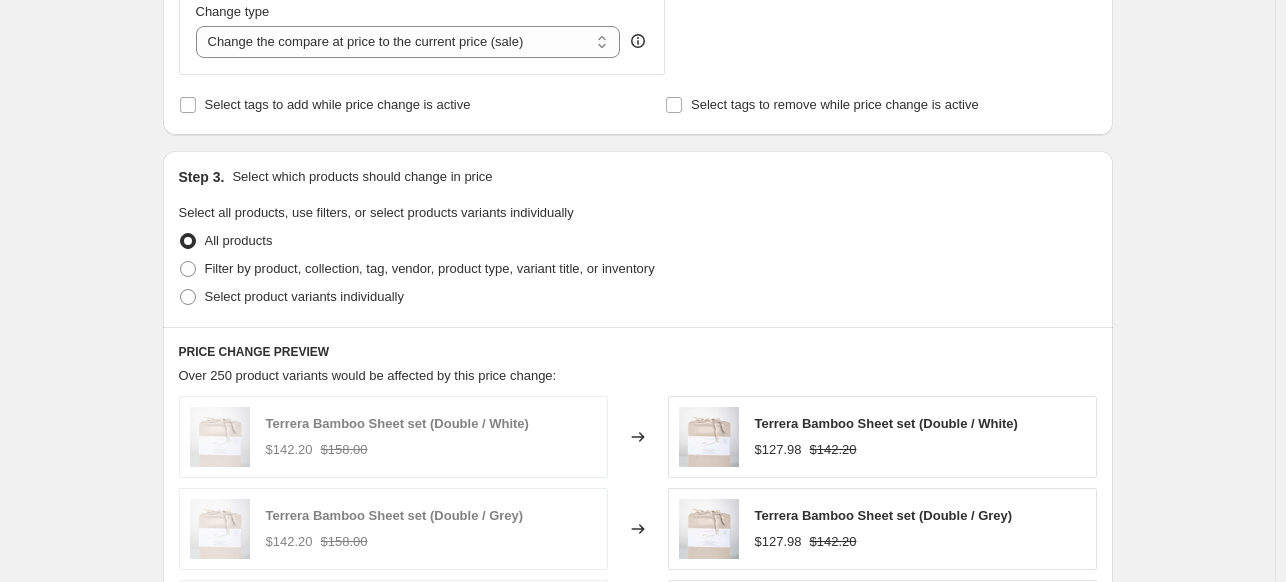 scroll, scrollTop: 800, scrollLeft: 0, axis: vertical 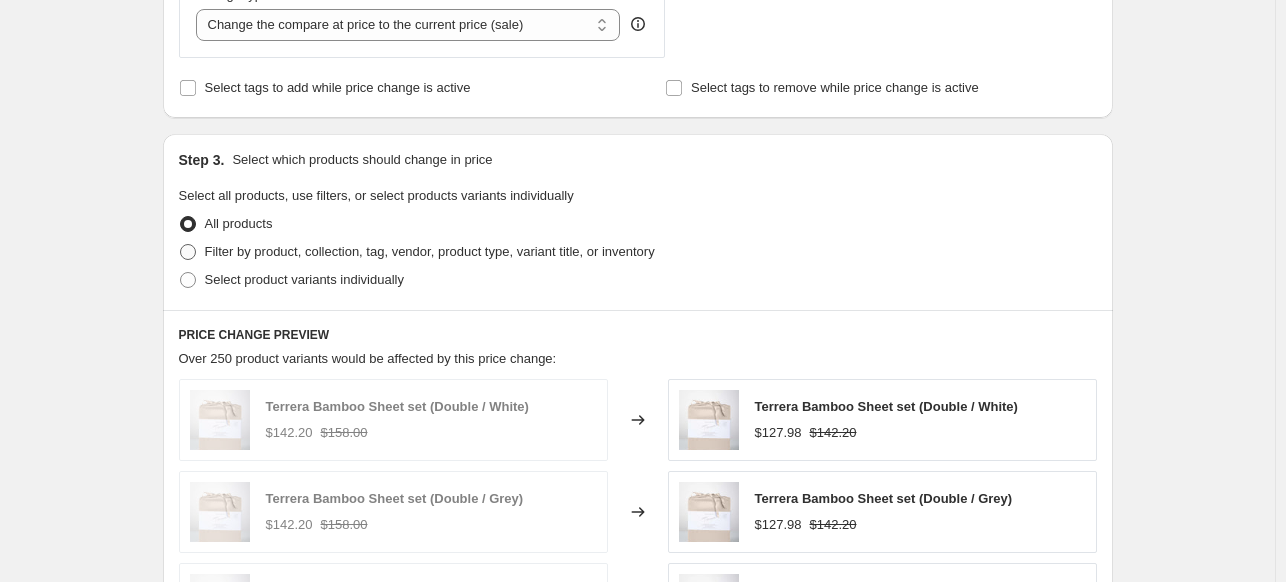type on "SOAK Wash 10" 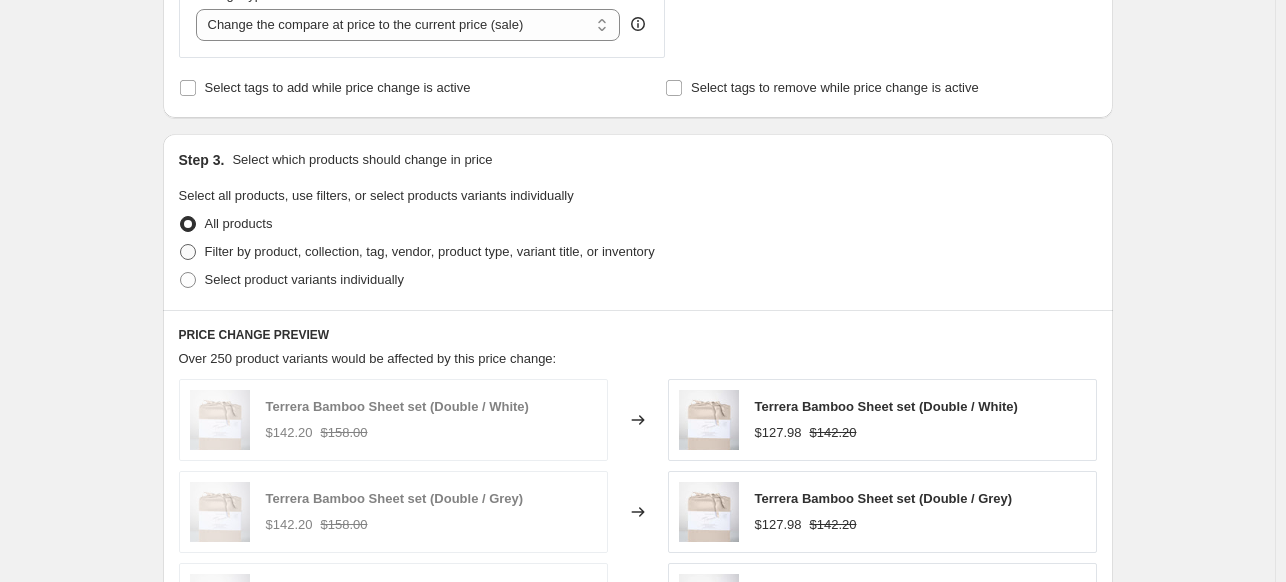 radio on "true" 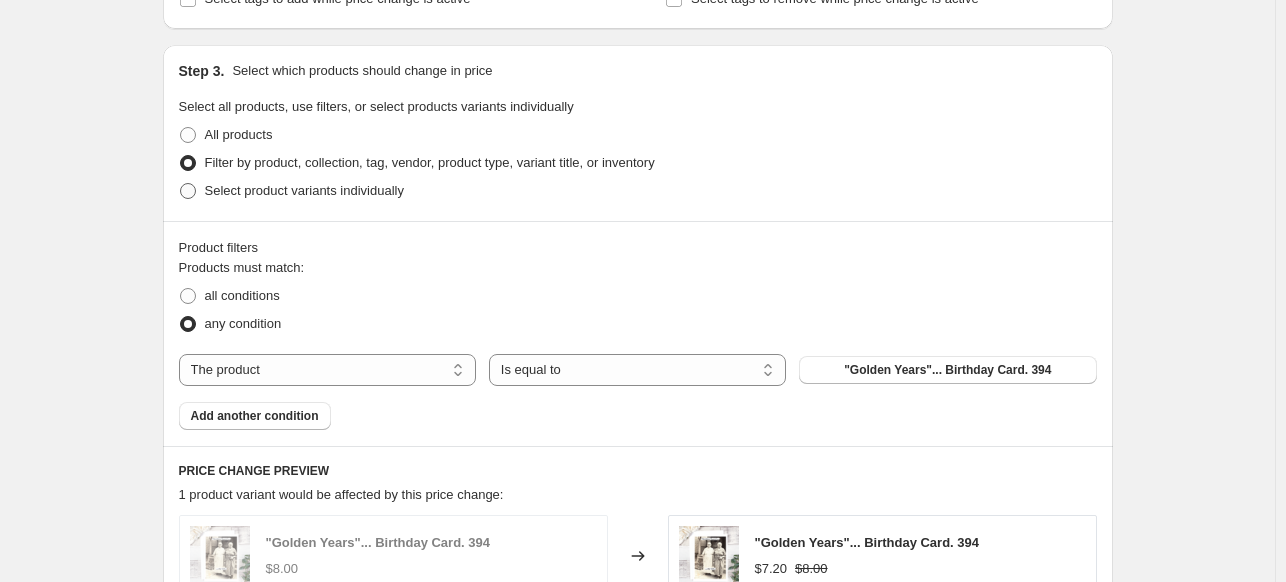 scroll, scrollTop: 1000, scrollLeft: 0, axis: vertical 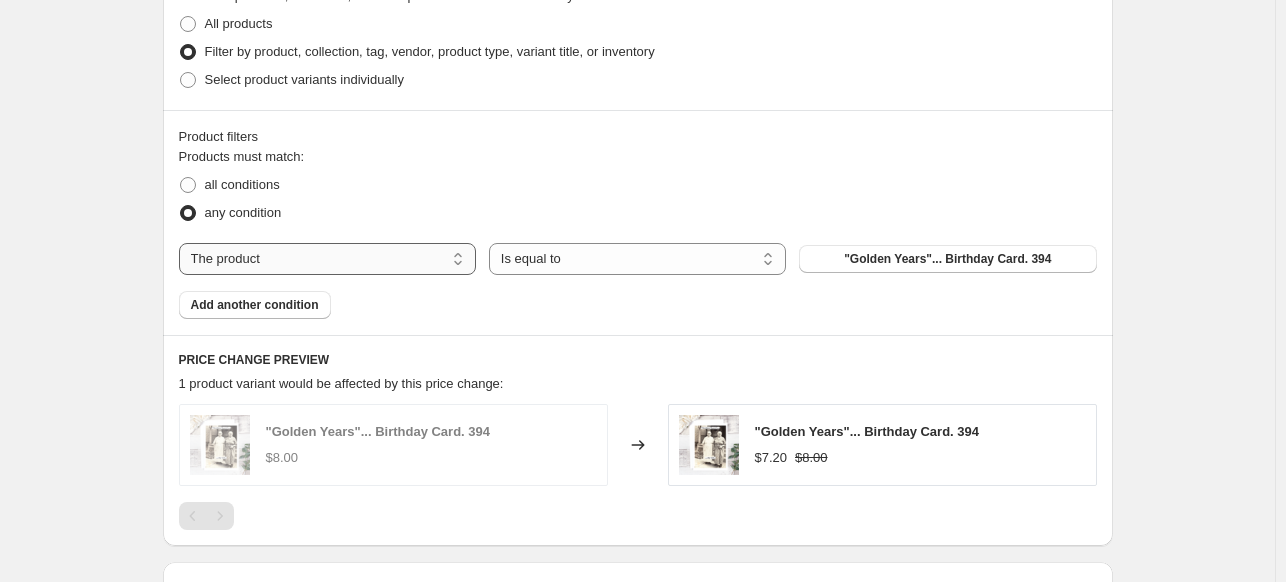 click on "The product The product's collection The product's tag The product's vendor The product's type The product's status The variant's title Inventory quantity" at bounding box center [327, 259] 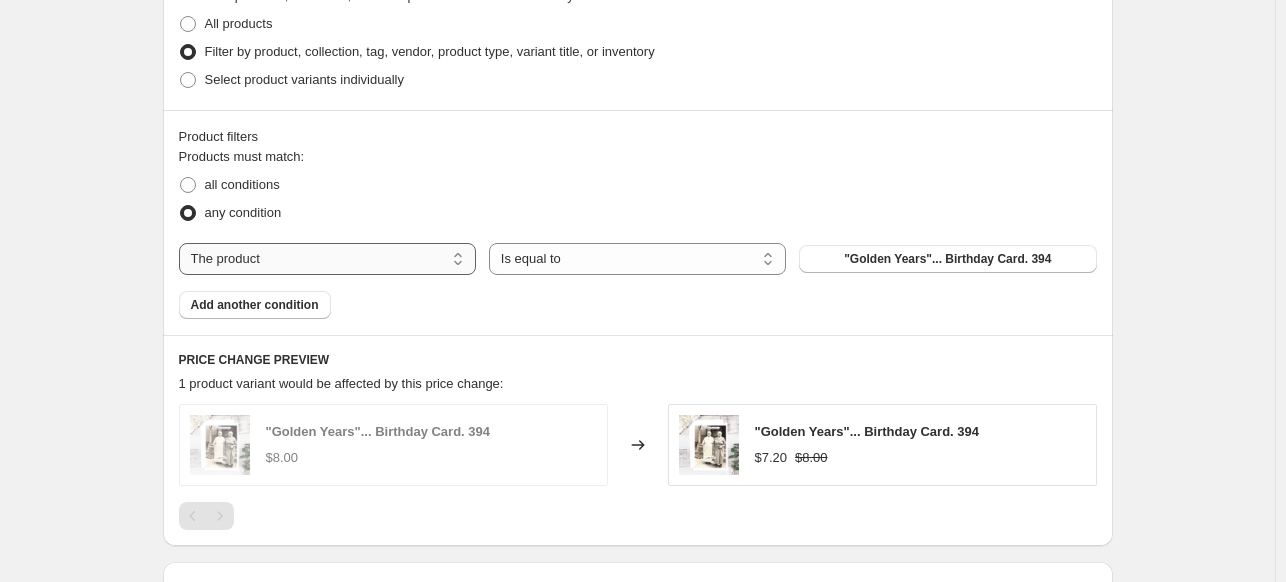 select on "vendor" 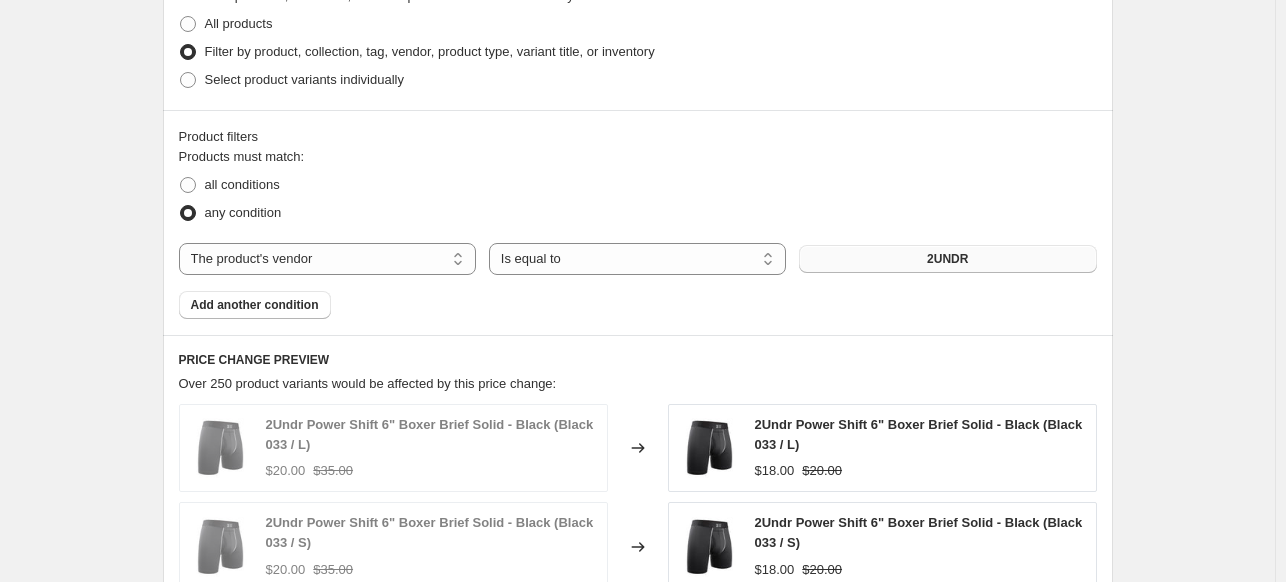 click on "2UNDR" at bounding box center [947, 259] 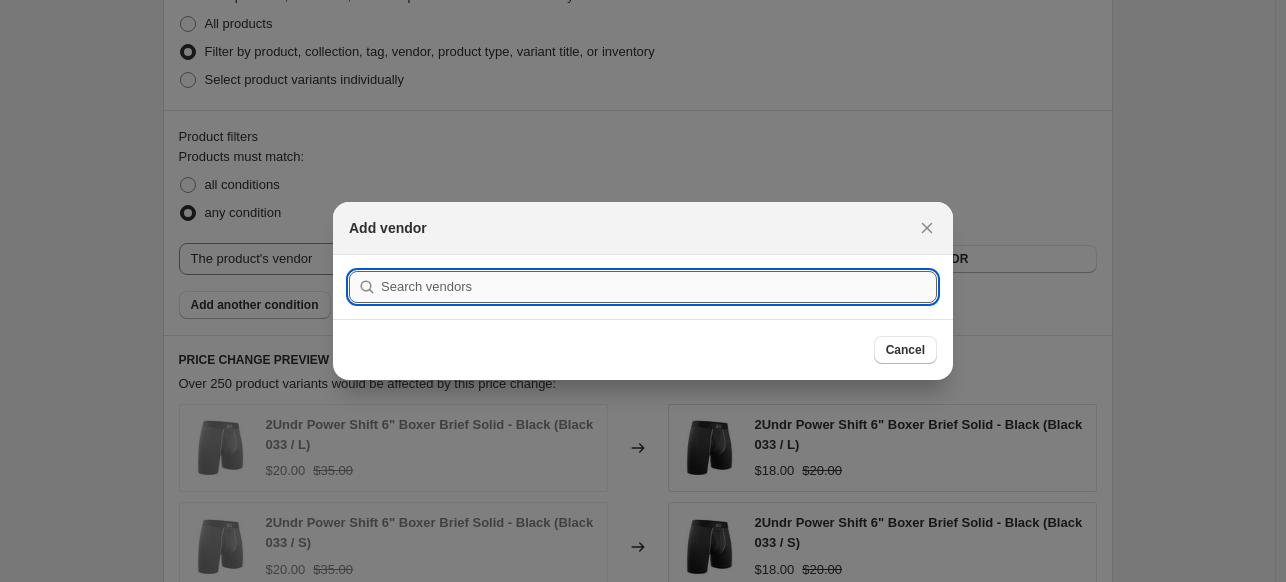 click at bounding box center [659, 287] 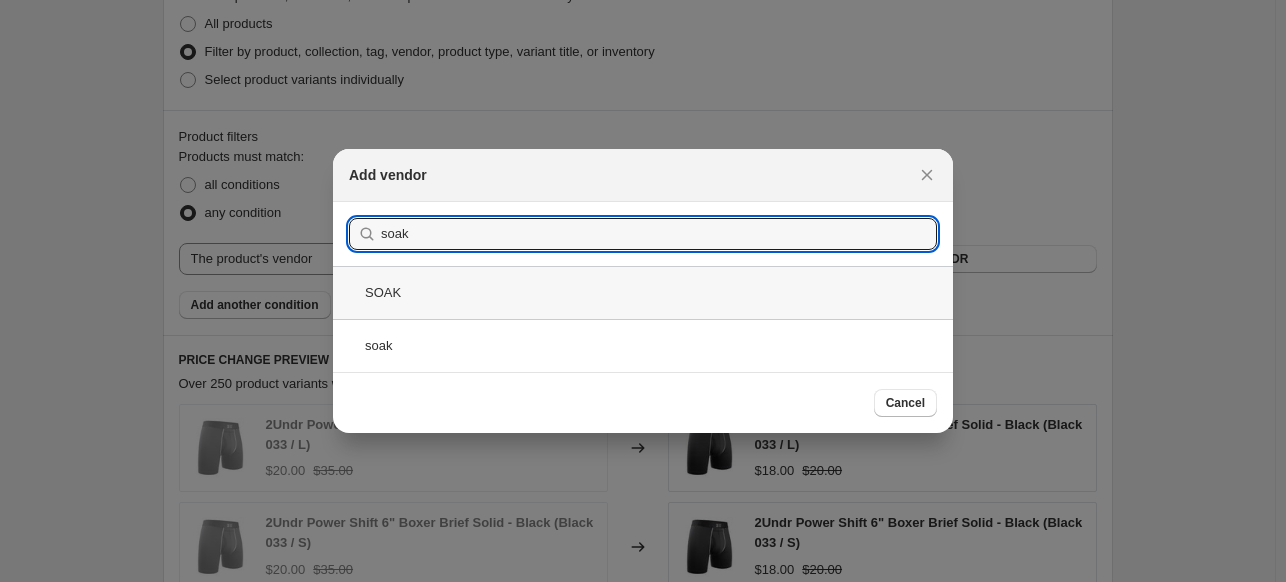 type on "soak" 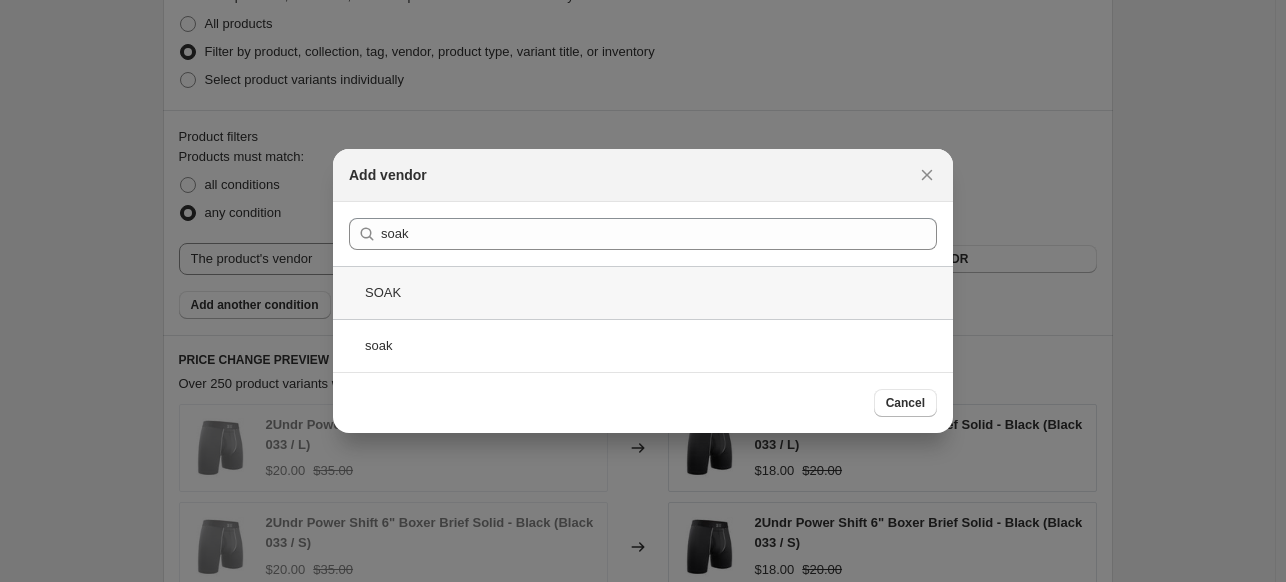 click on "SOAK" at bounding box center [643, 292] 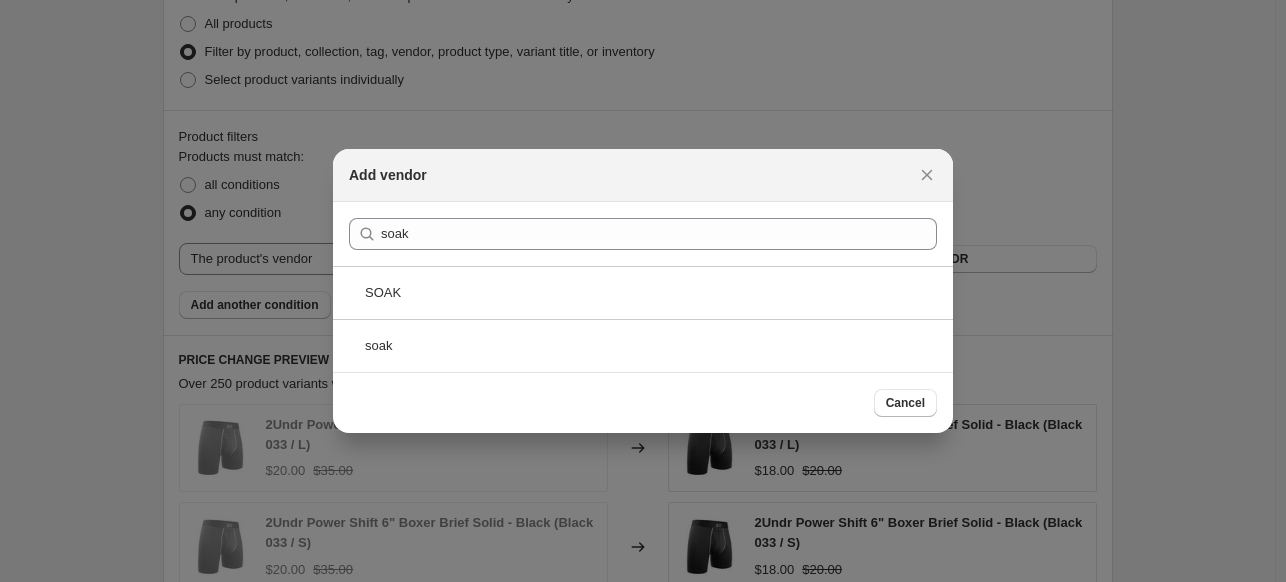 scroll, scrollTop: 1000, scrollLeft: 0, axis: vertical 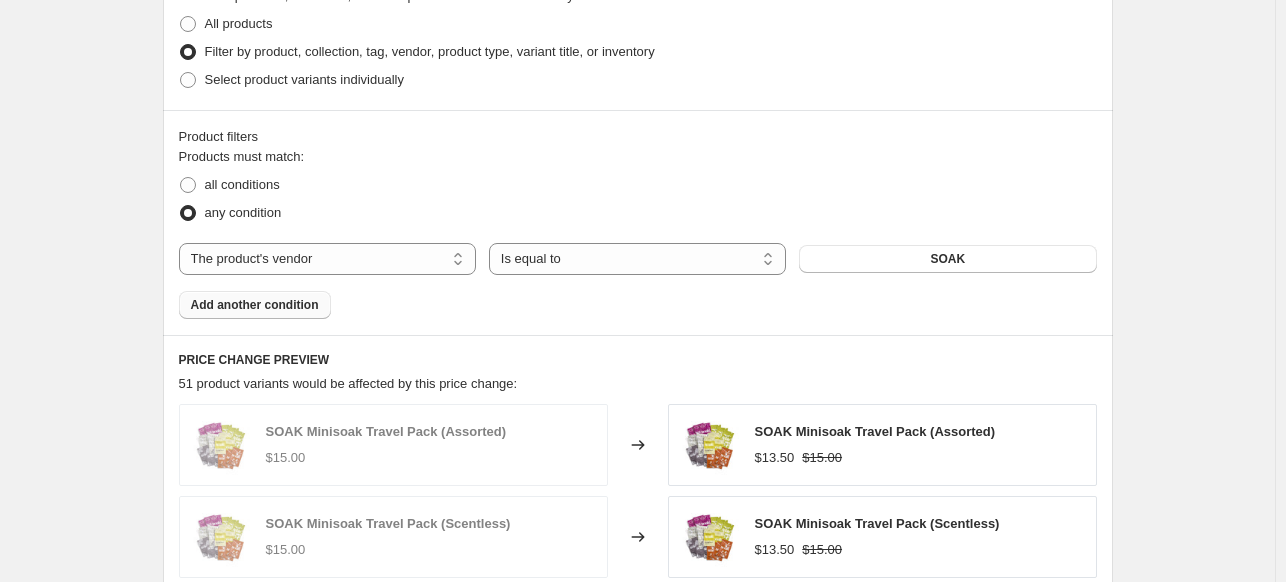 click on "Add another condition" at bounding box center [255, 305] 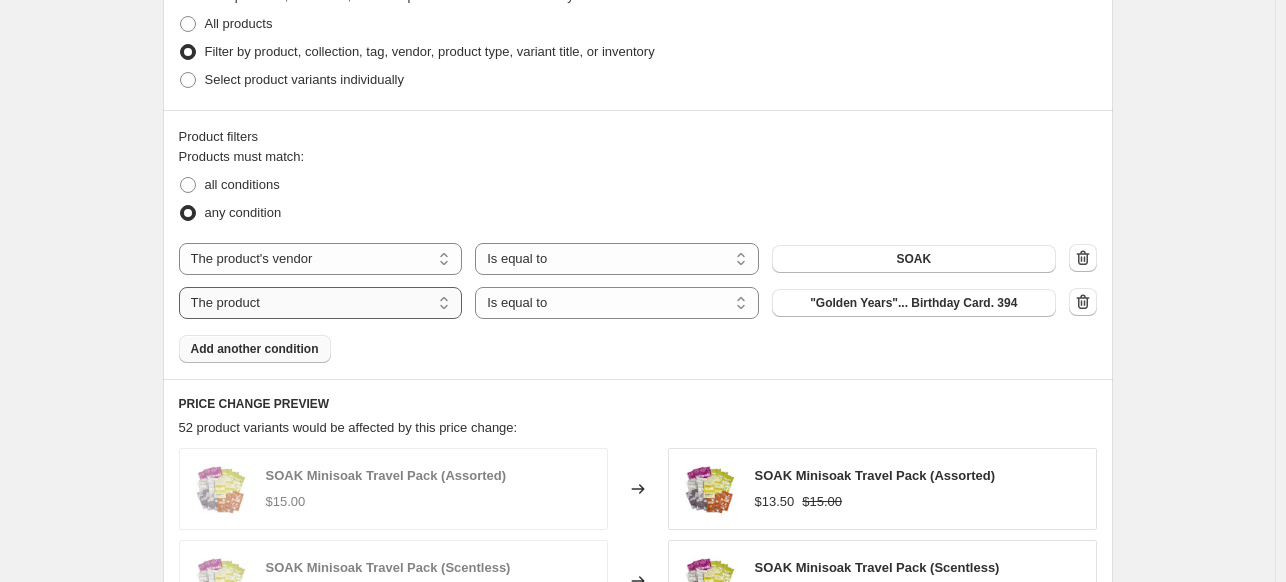 click on "The product The product's collection The product's tag The product's vendor The product's type The product's status The variant's title Inventory quantity" at bounding box center (321, 303) 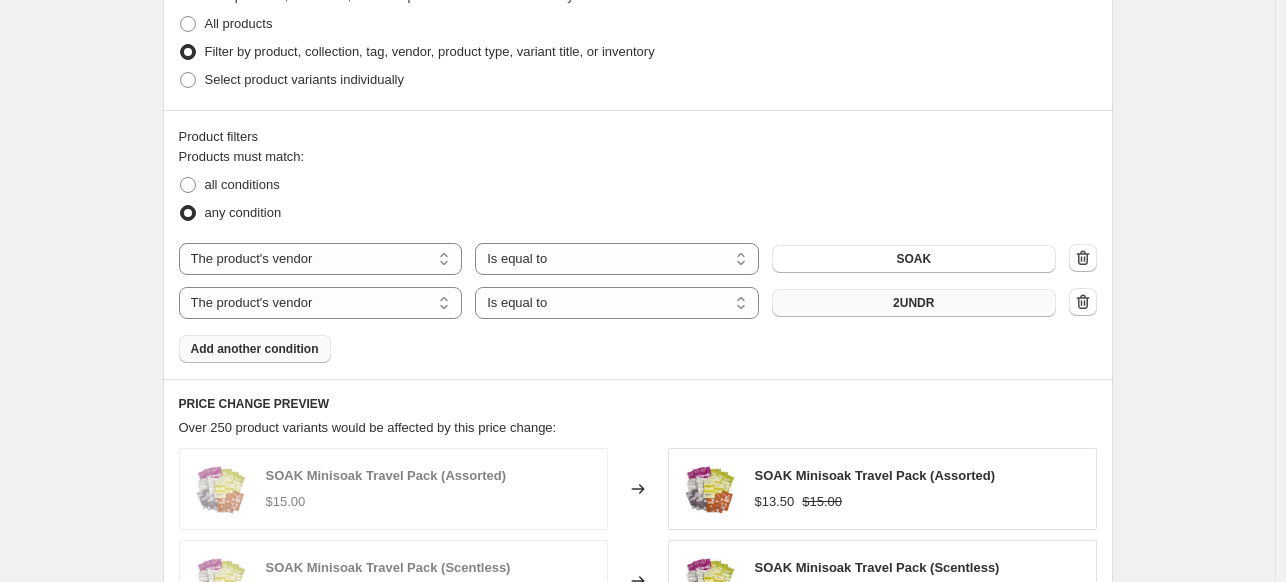 click on "2UNDR" at bounding box center (914, 303) 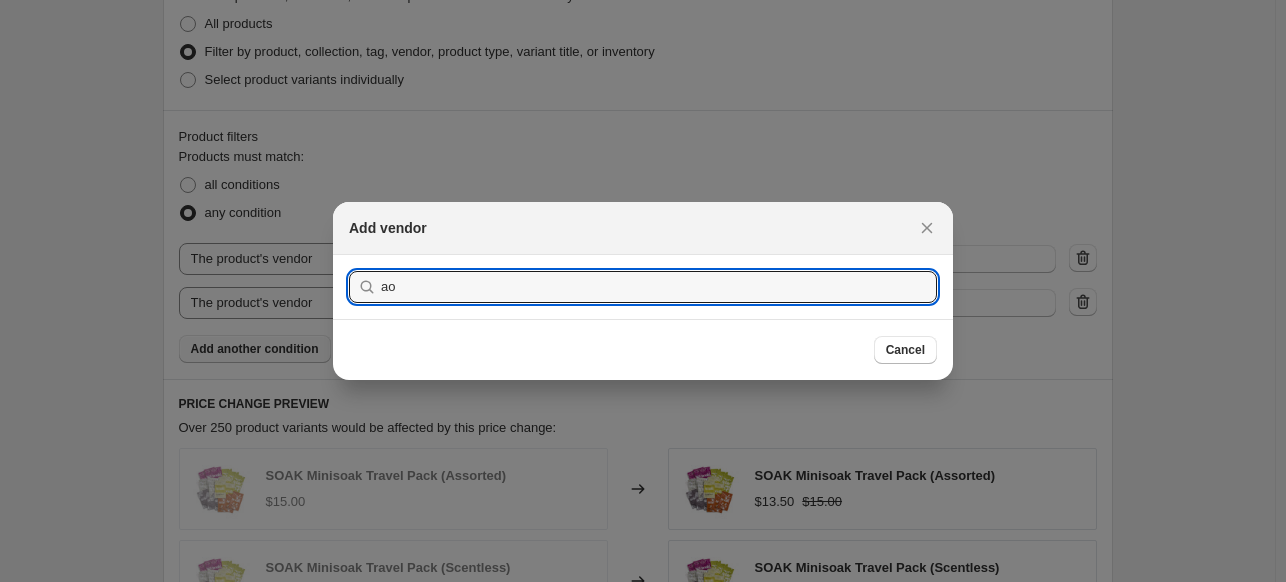 type on "a" 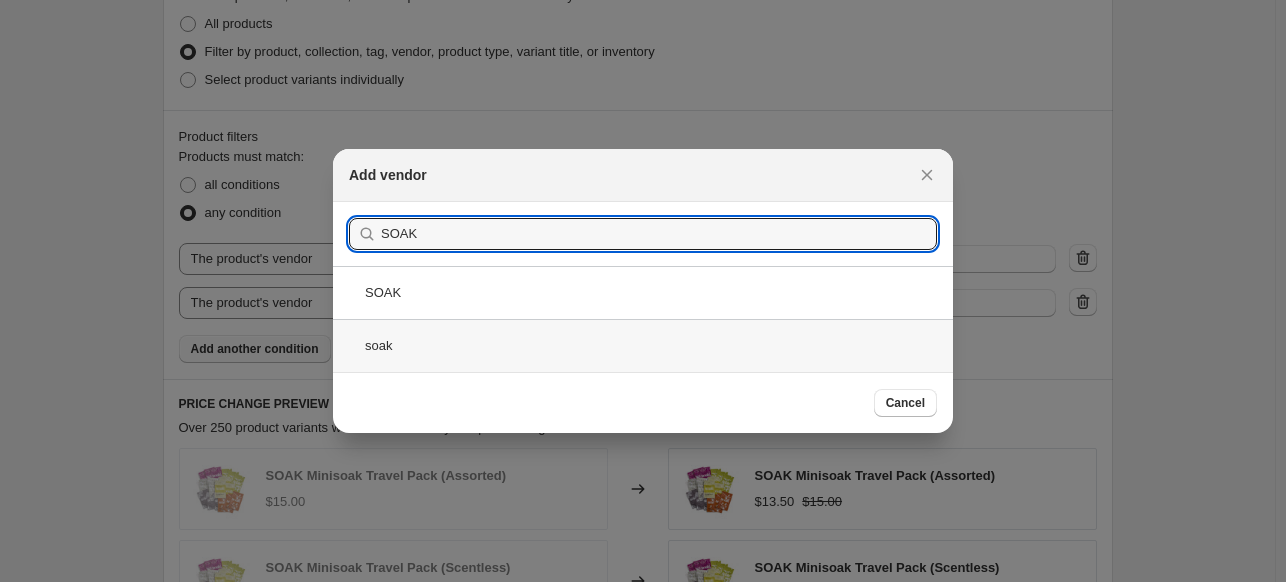 type on "SOAK" 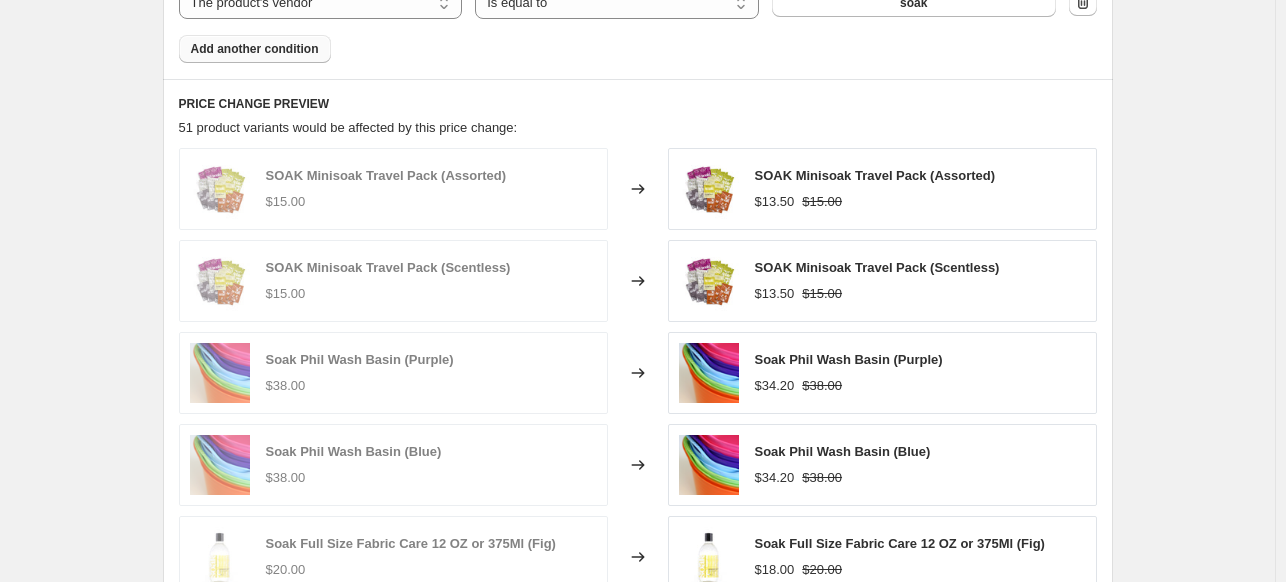 scroll, scrollTop: 1683, scrollLeft: 0, axis: vertical 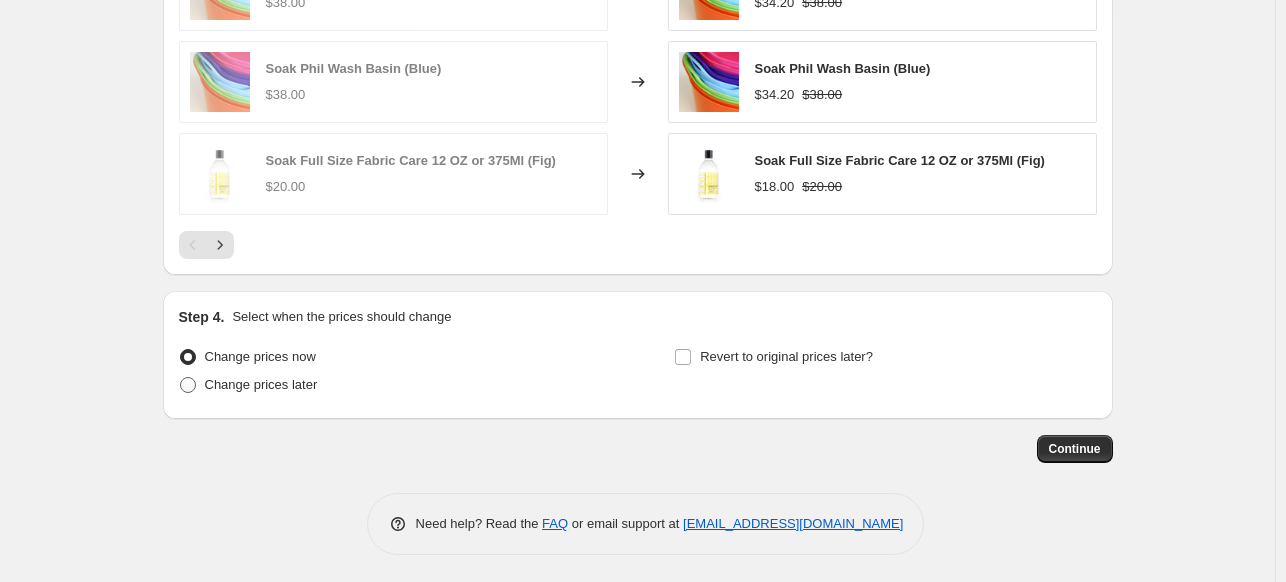 click on "Change prices later" at bounding box center (261, 384) 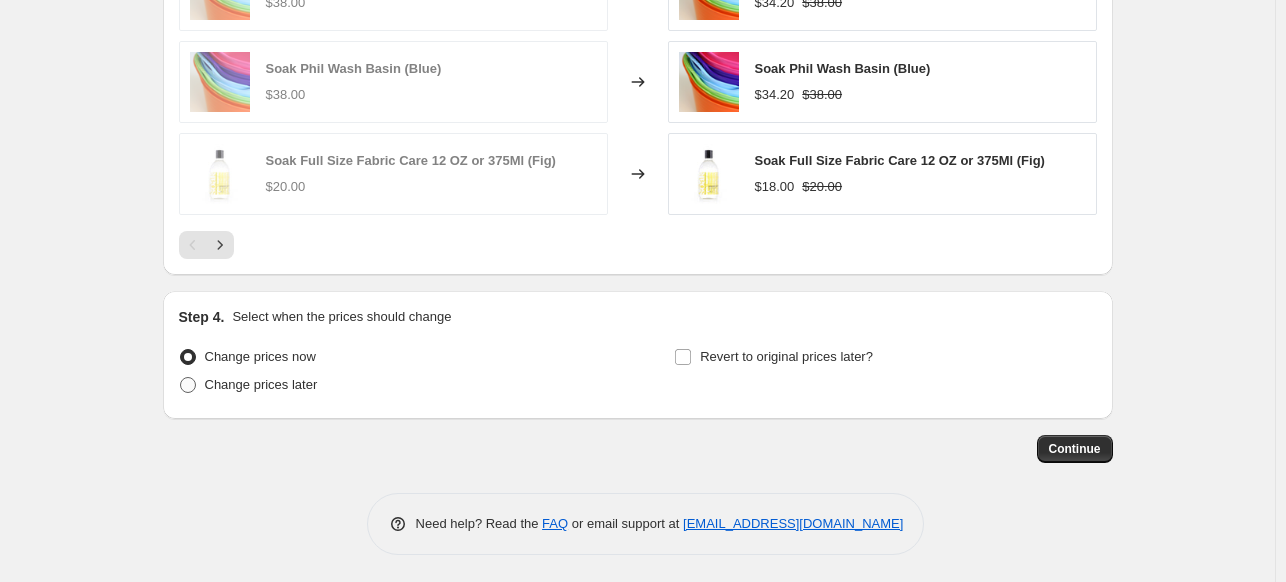 radio on "true" 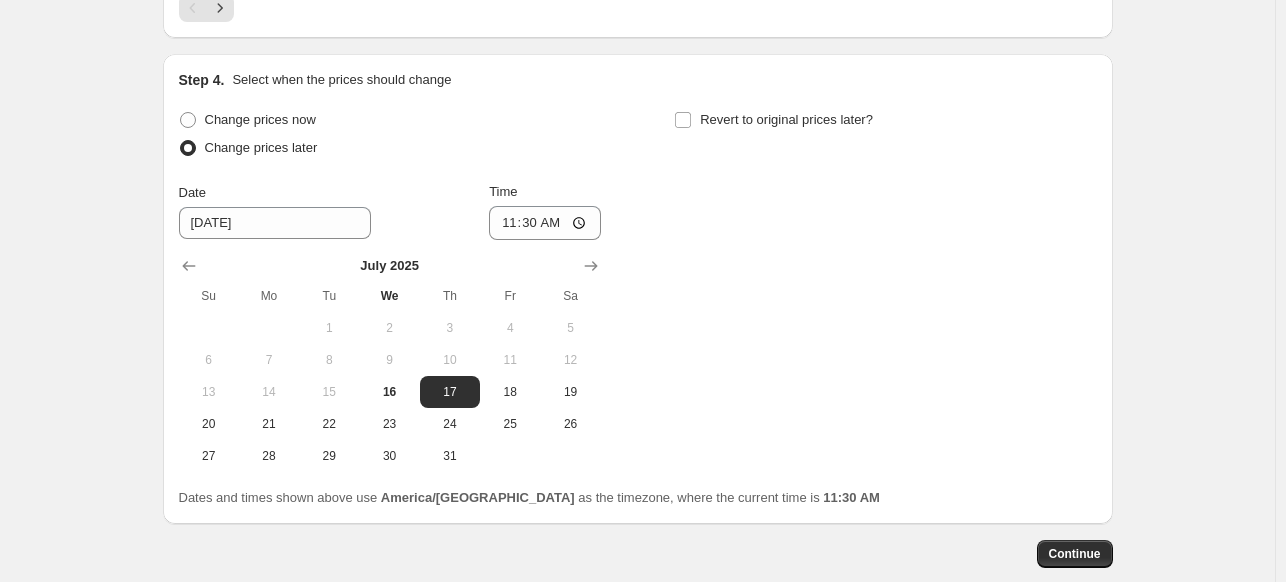 scroll, scrollTop: 2025, scrollLeft: 0, axis: vertical 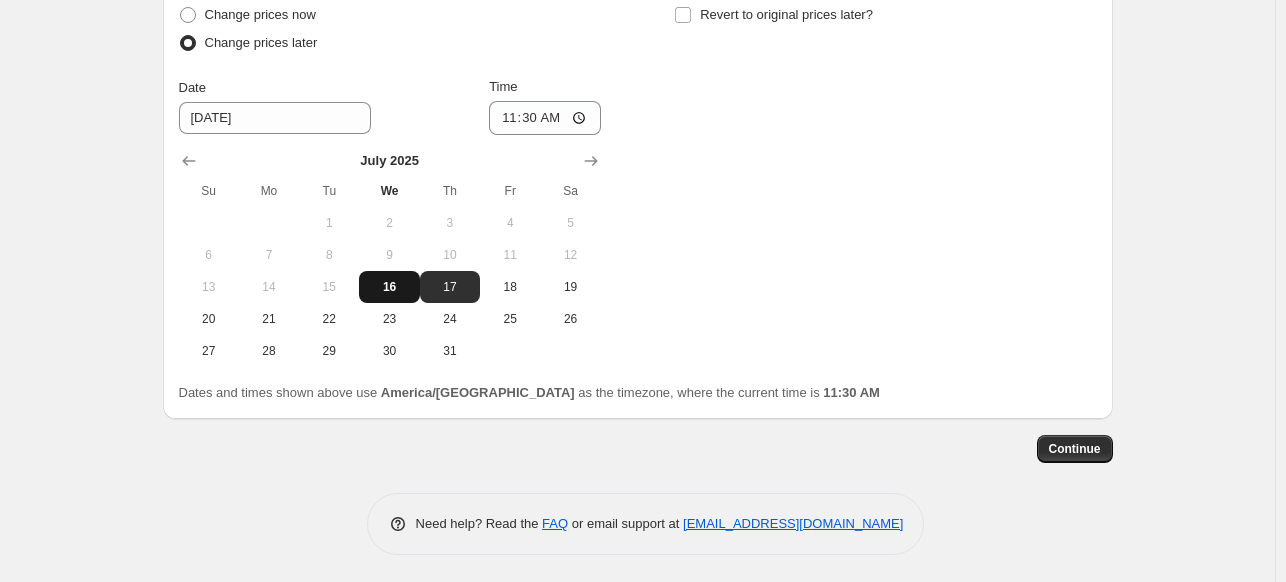 click on "16" at bounding box center [389, 287] 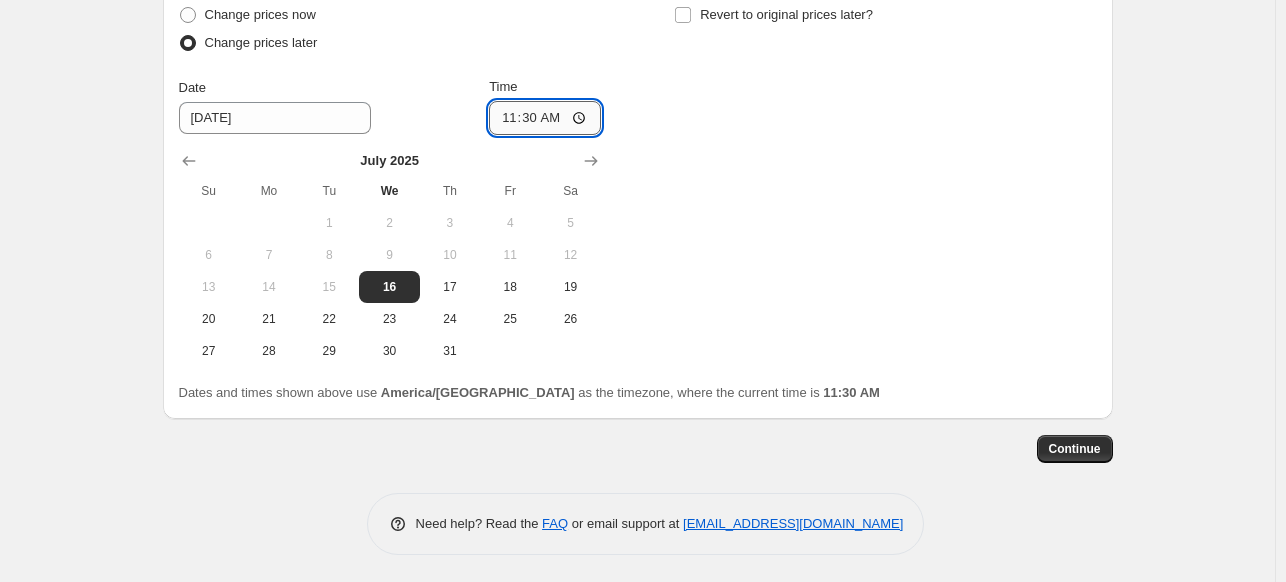 click on "11:30" at bounding box center [545, 118] 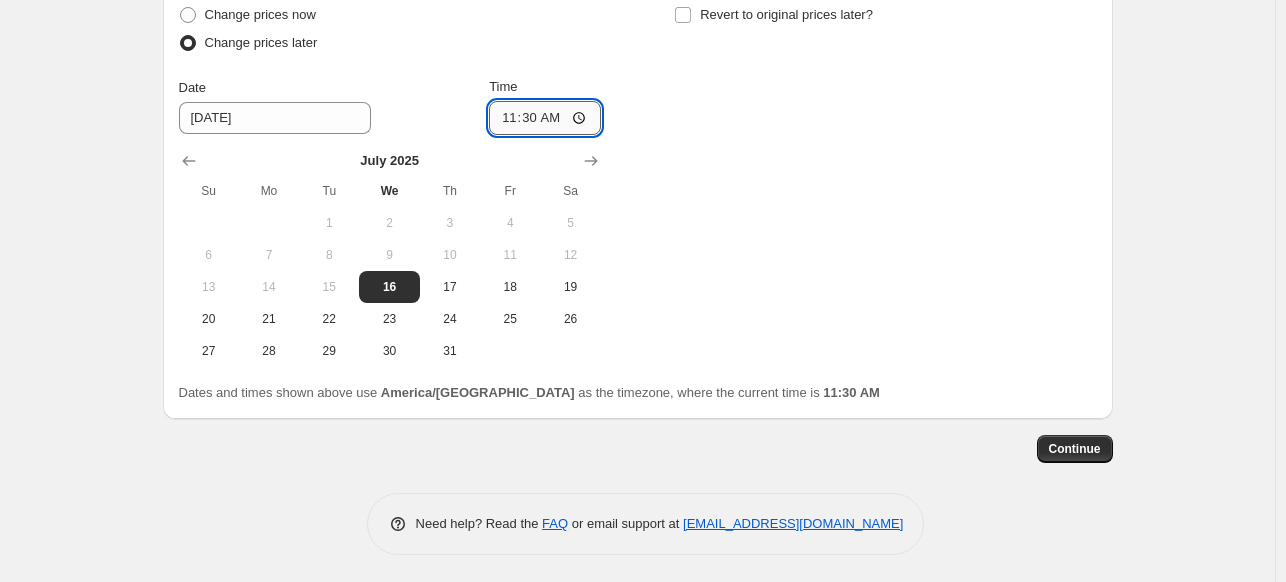 type on "23:30" 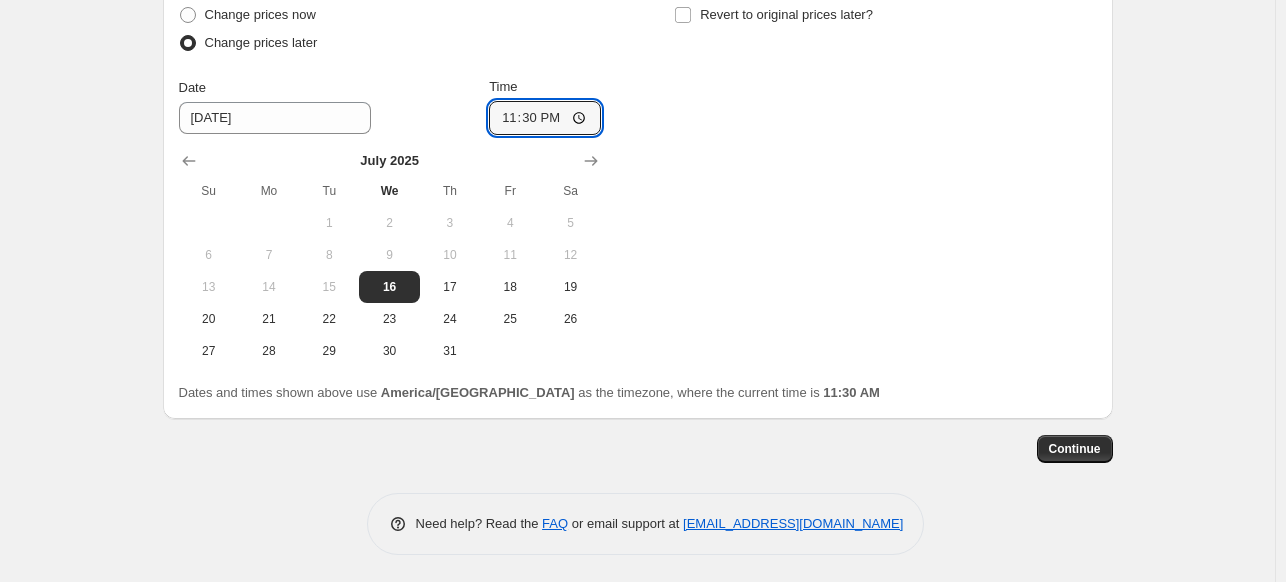 click on "Change prices now Change prices later Date [DATE] Time 23:[DATE] Mo Tu We Th Fr Sa 1 2 3 4 5 6 7 8 9 10 11 12 13 14 15 16 17 18 19 20 21 22 23 24 25 26 27 28 29 30 31 Revert to original prices later?" at bounding box center (638, 184) 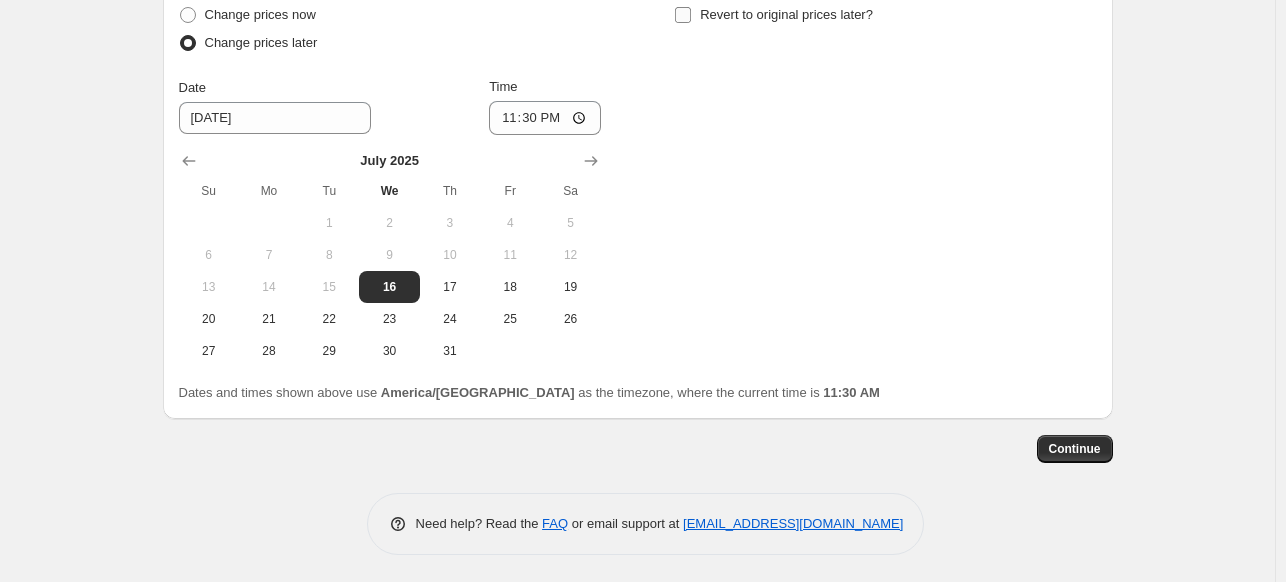 click on "Revert to original prices later?" at bounding box center [683, 15] 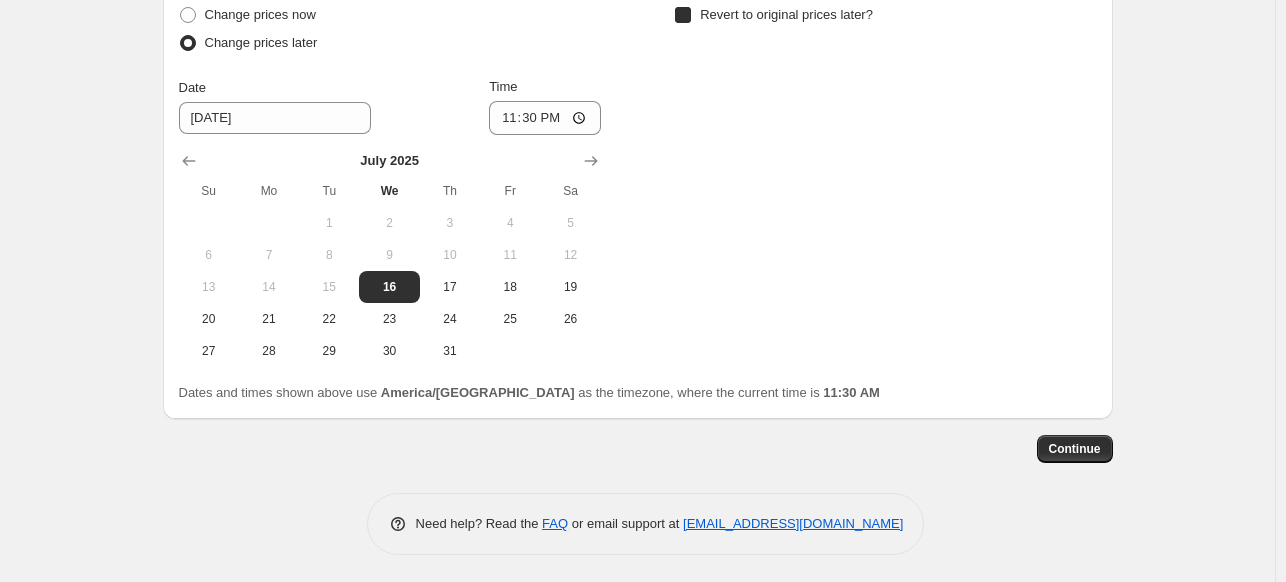 checkbox on "true" 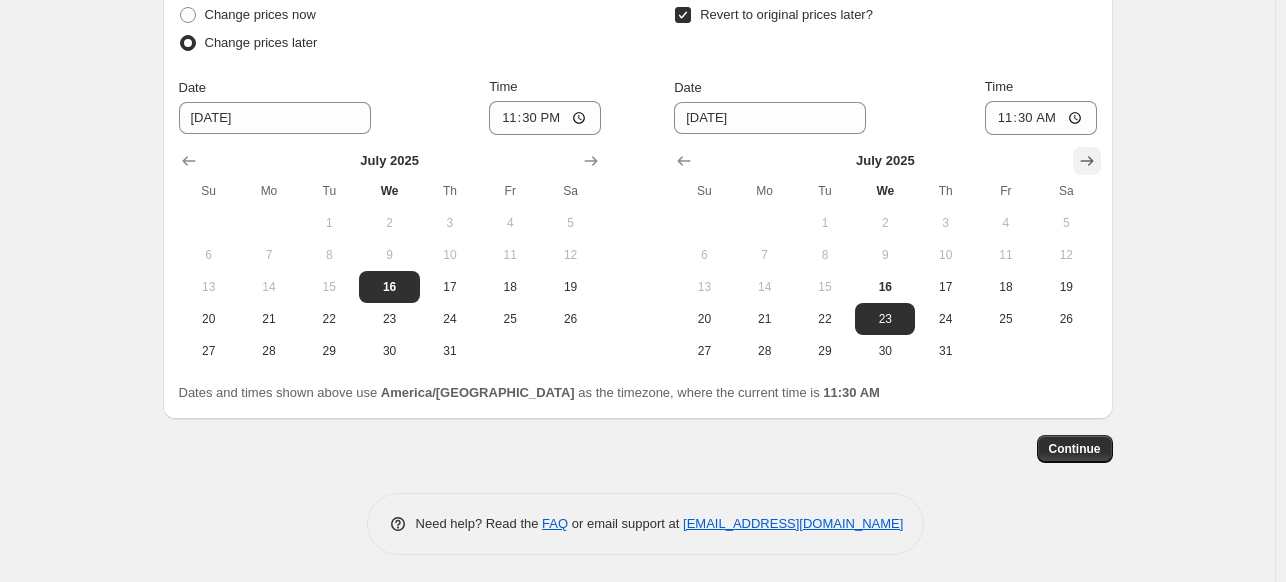 click 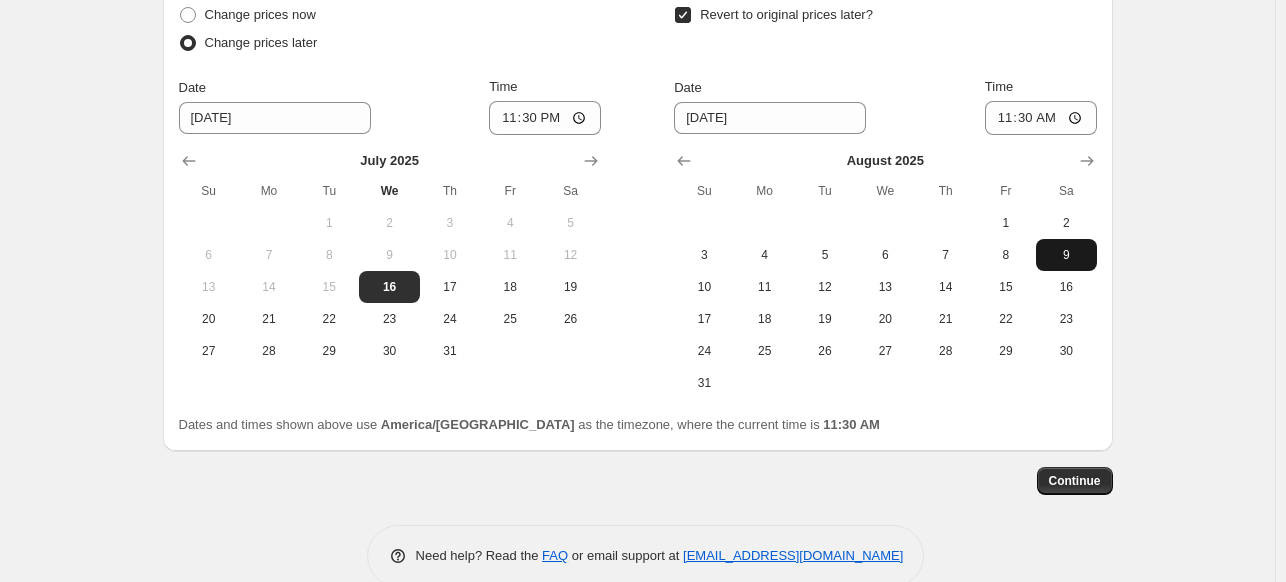 click on "9" at bounding box center [1066, 255] 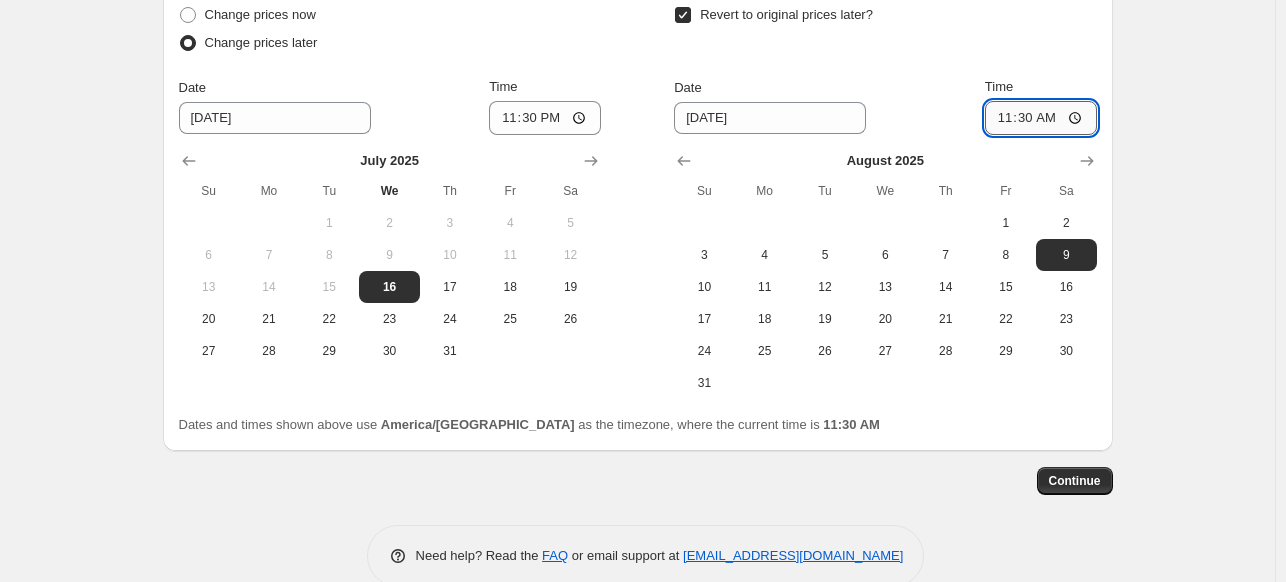 click on "11:30" at bounding box center (1041, 118) 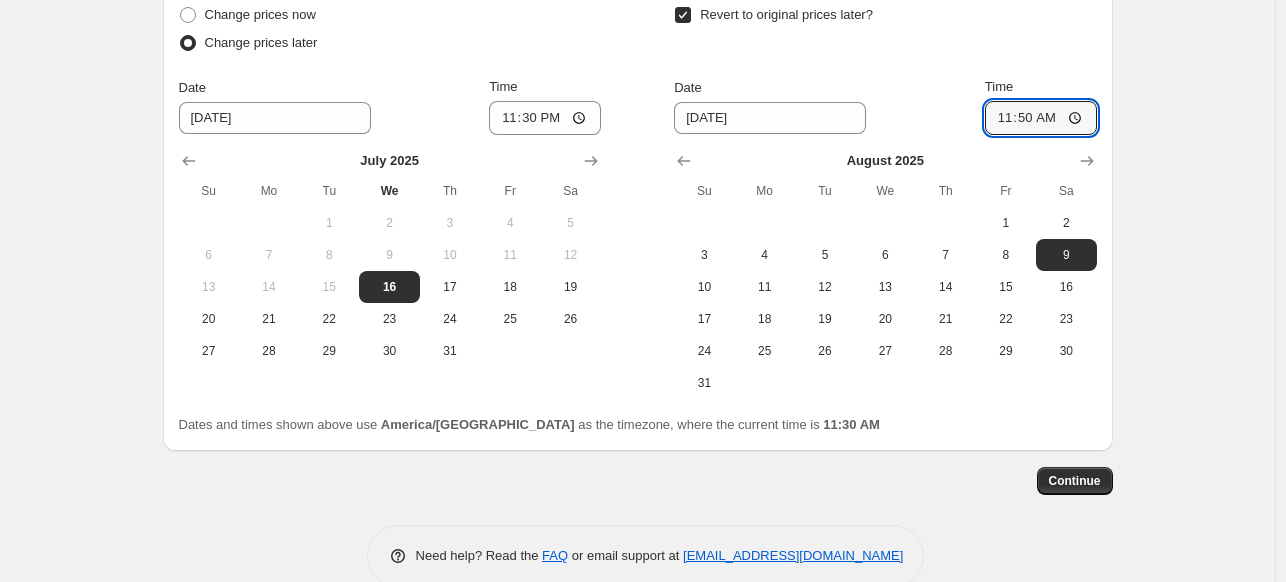 type on "23:50" 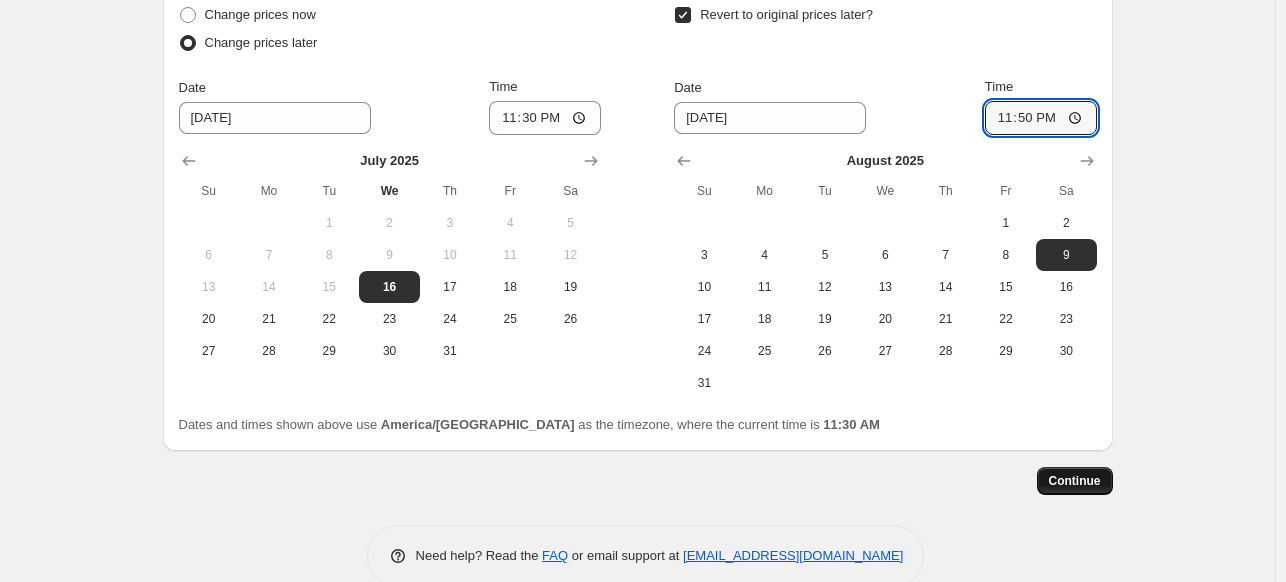click on "Continue" at bounding box center (1075, 481) 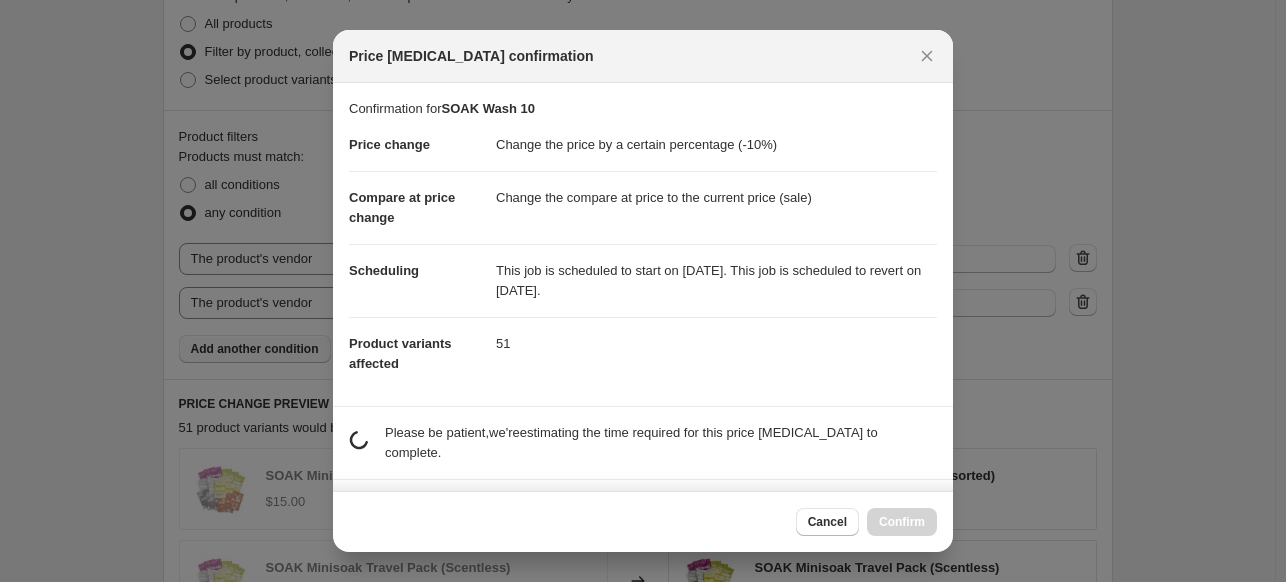 scroll, scrollTop: 0, scrollLeft: 0, axis: both 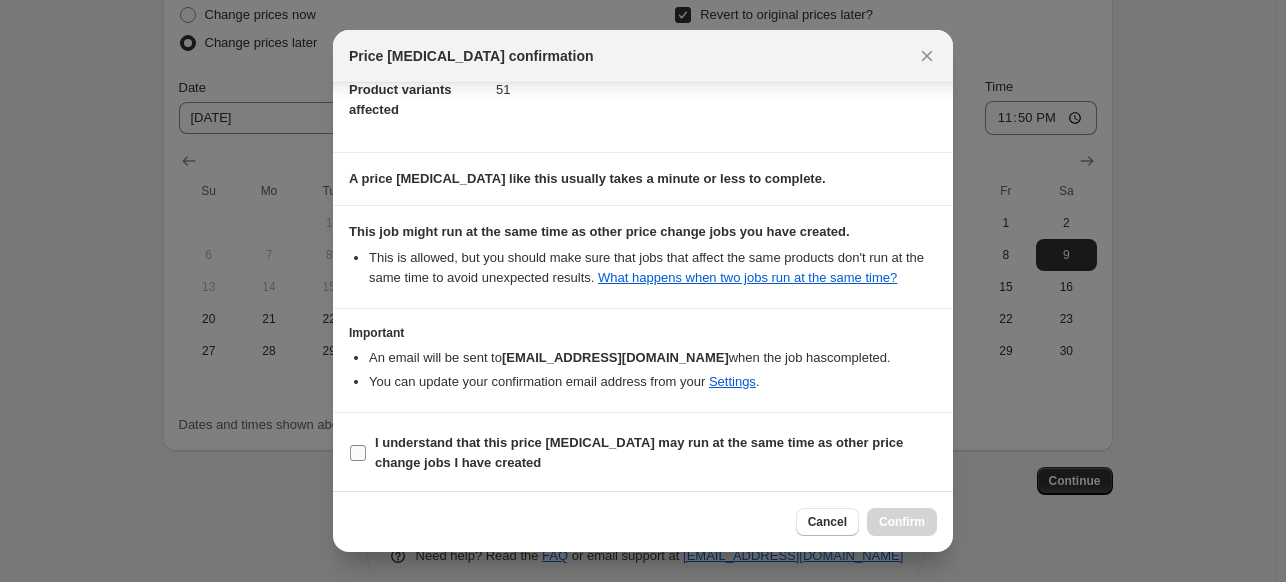 click on "I understand that this price [MEDICAL_DATA] may run at the same time as other price change jobs I have created" at bounding box center (639, 452) 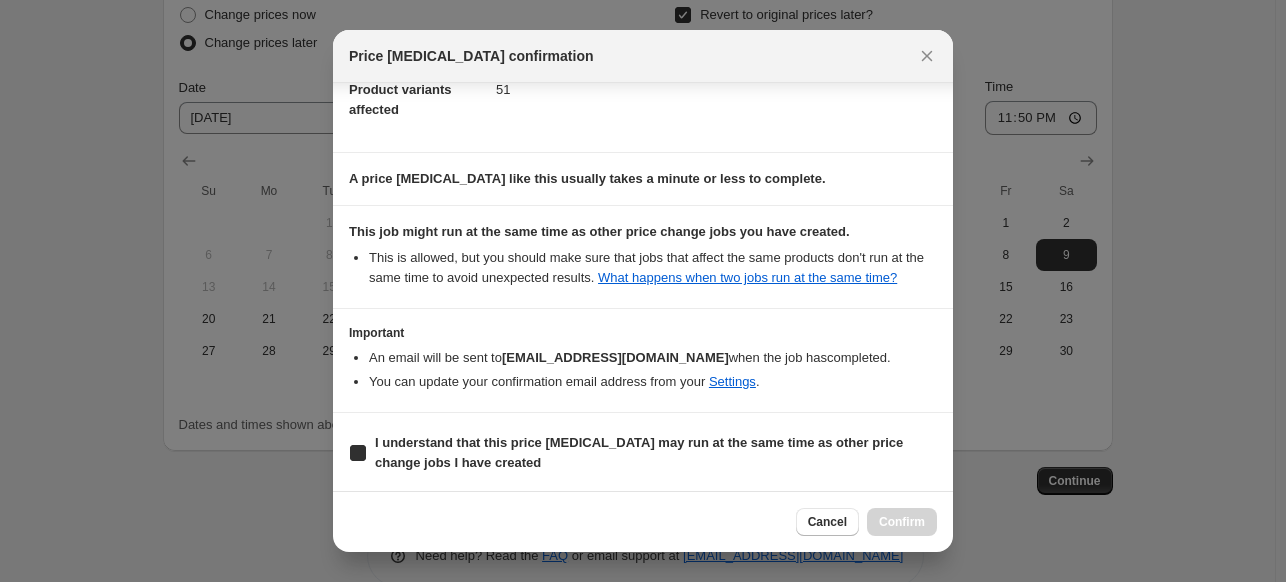 checkbox on "true" 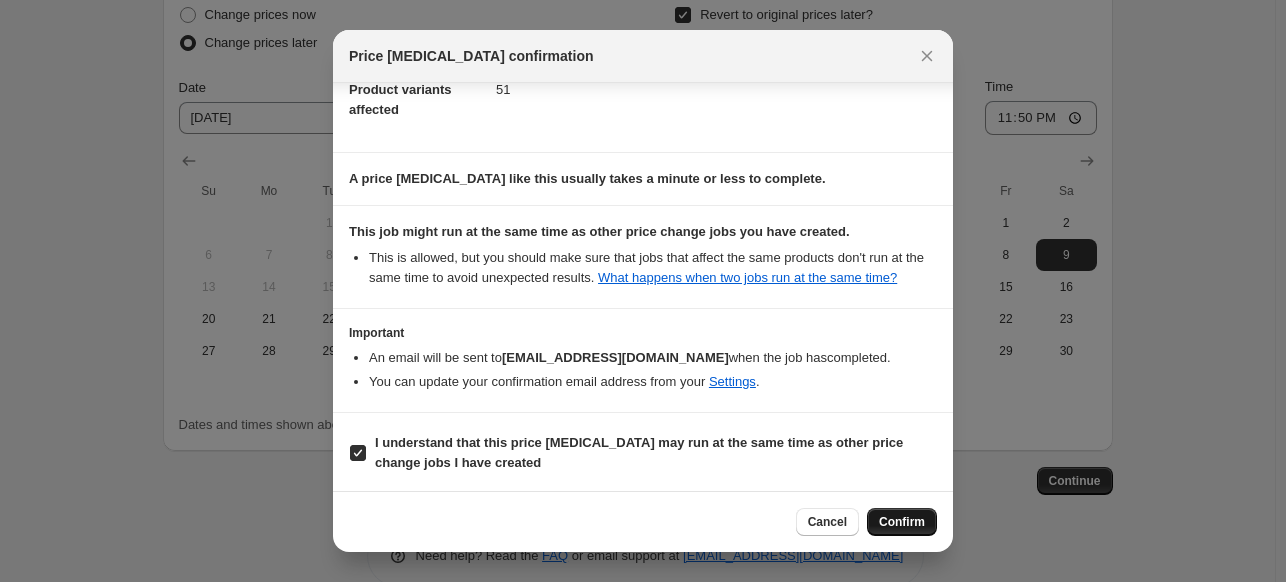click on "Confirm" at bounding box center (902, 522) 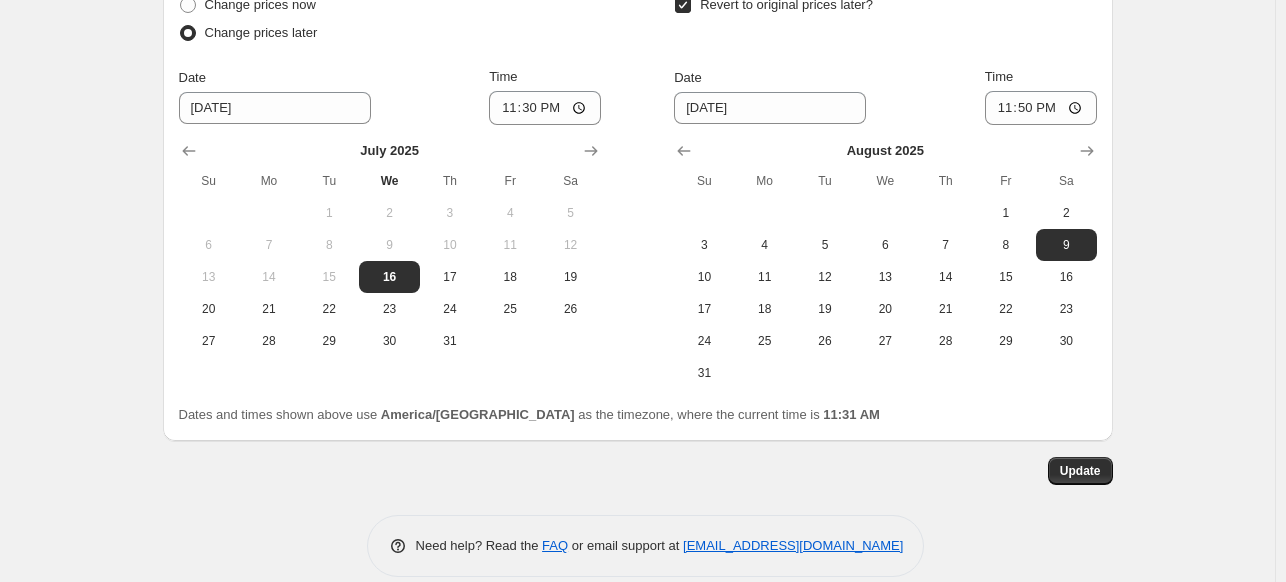 scroll, scrollTop: 2179, scrollLeft: 0, axis: vertical 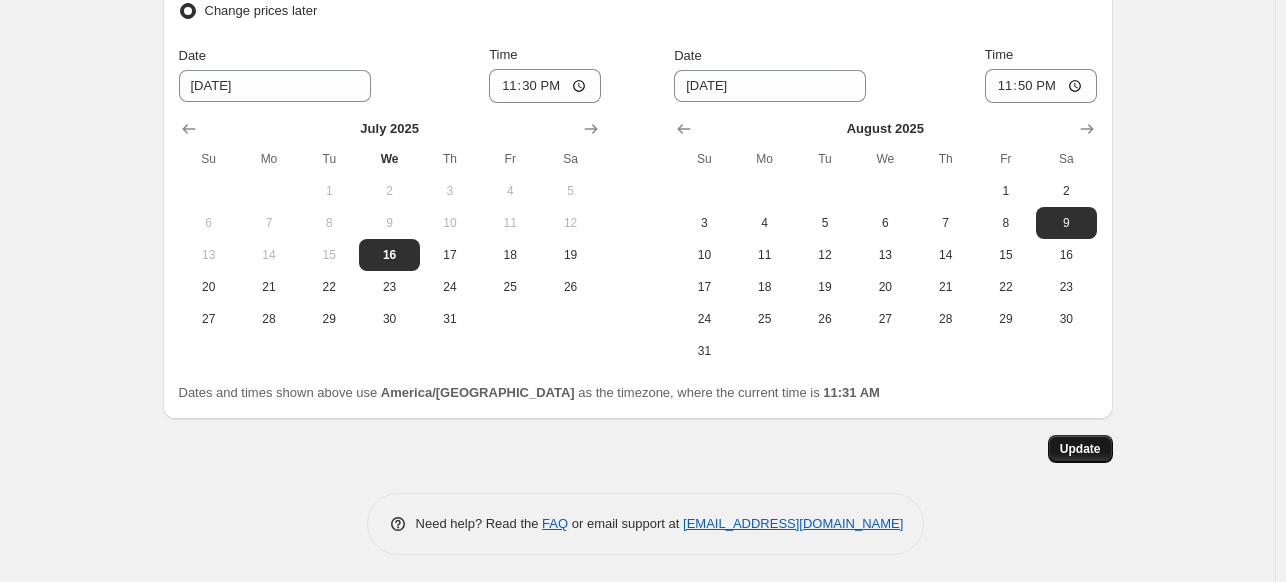 click on "Update" at bounding box center (1080, 449) 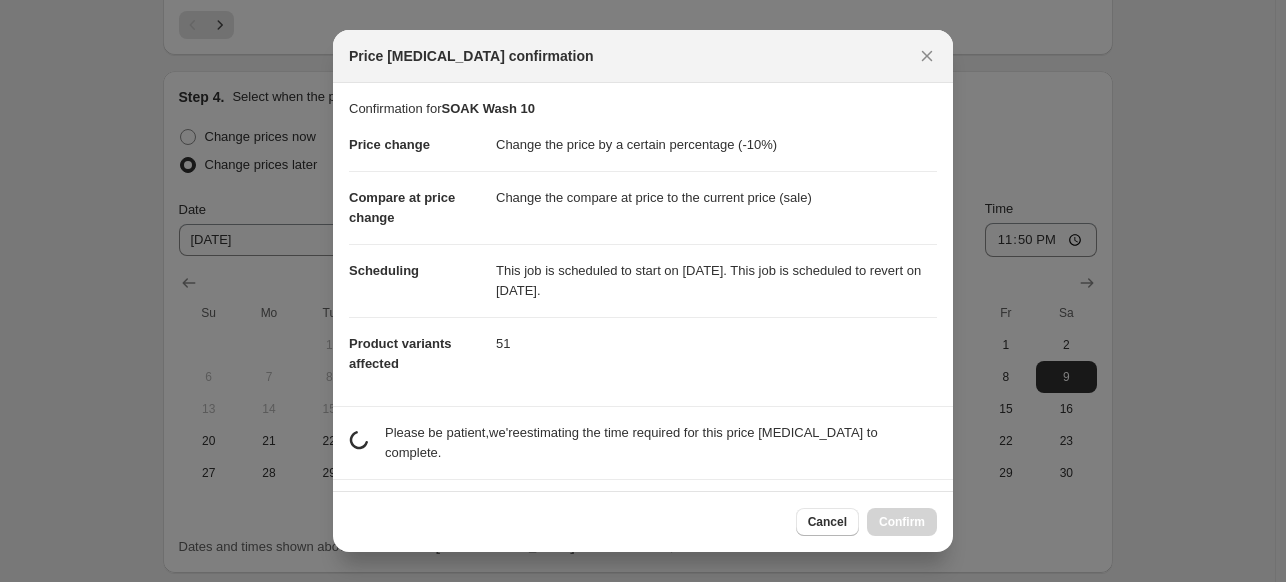 scroll, scrollTop: 0, scrollLeft: 0, axis: both 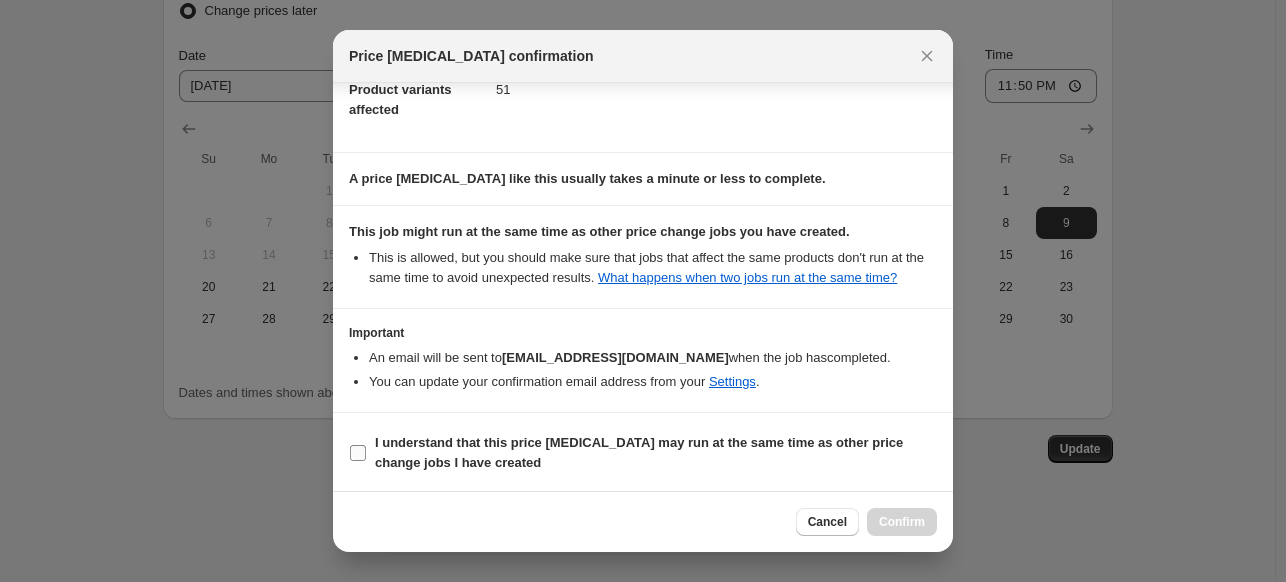 click on "I understand that this price [MEDICAL_DATA] may run at the same time as other price change jobs I have created" at bounding box center [358, 453] 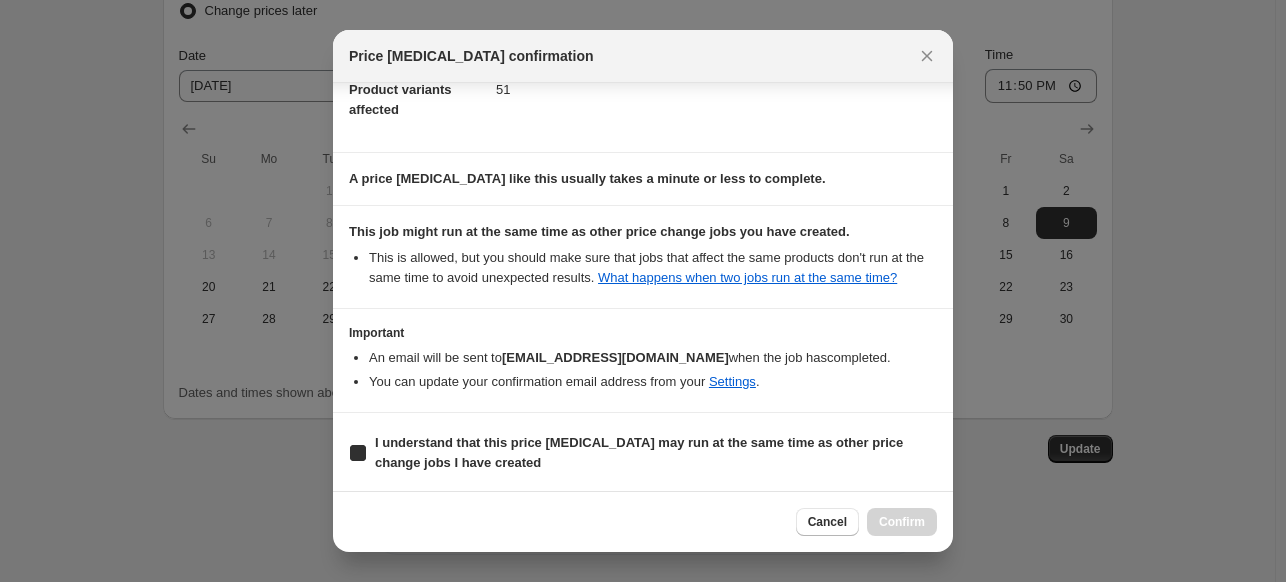 checkbox on "true" 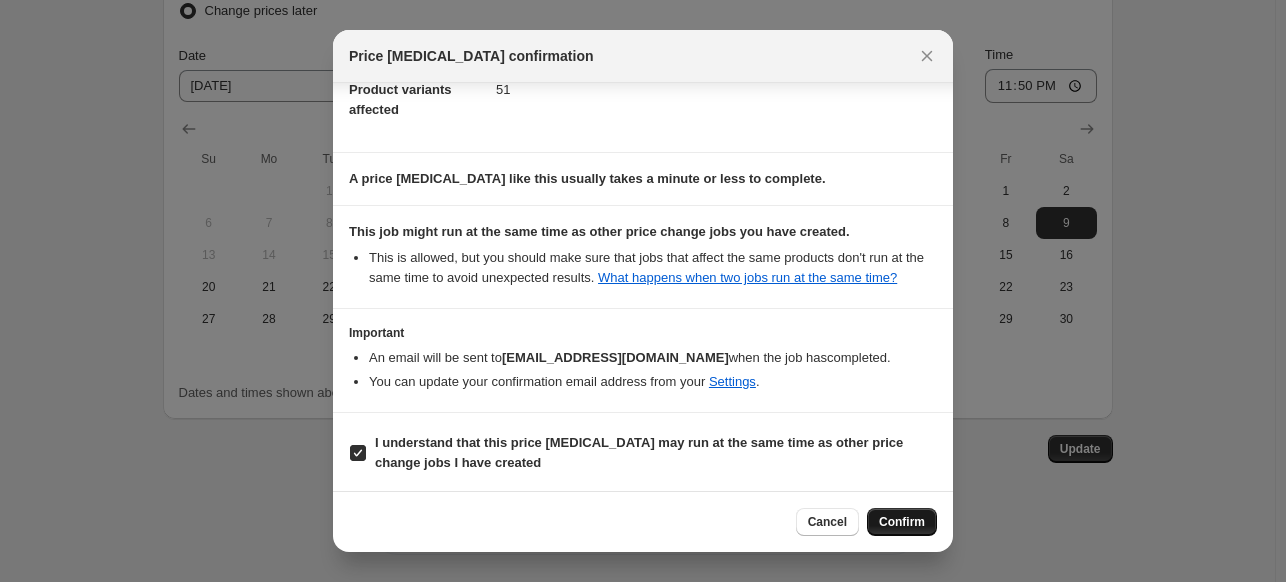 click on "Confirm" at bounding box center (902, 522) 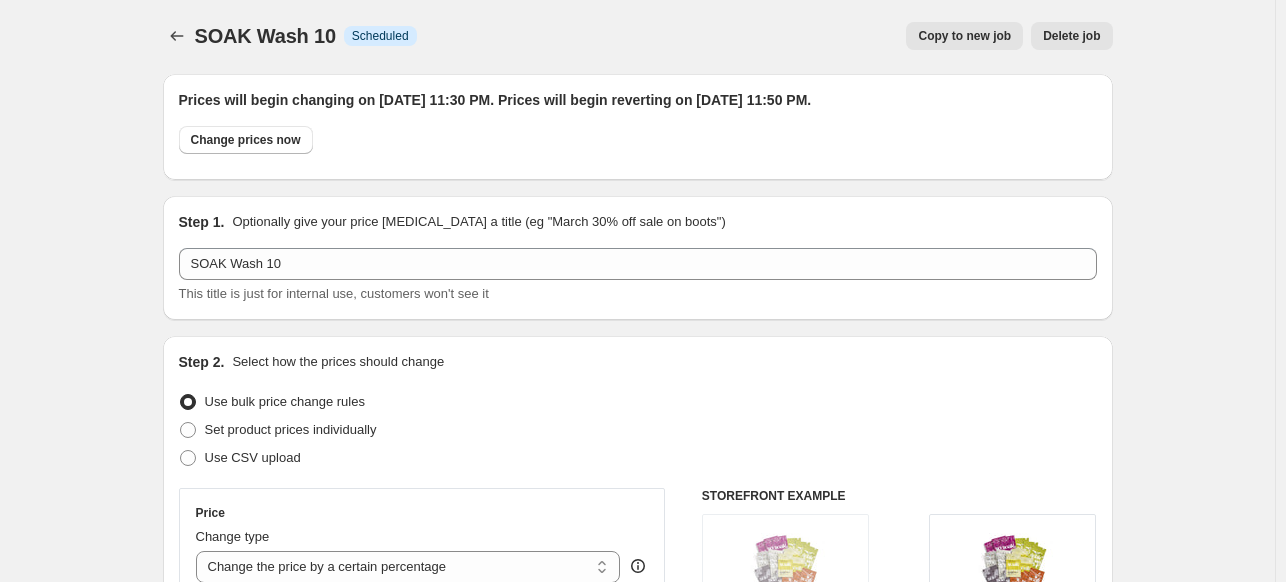 scroll, scrollTop: 0, scrollLeft: 0, axis: both 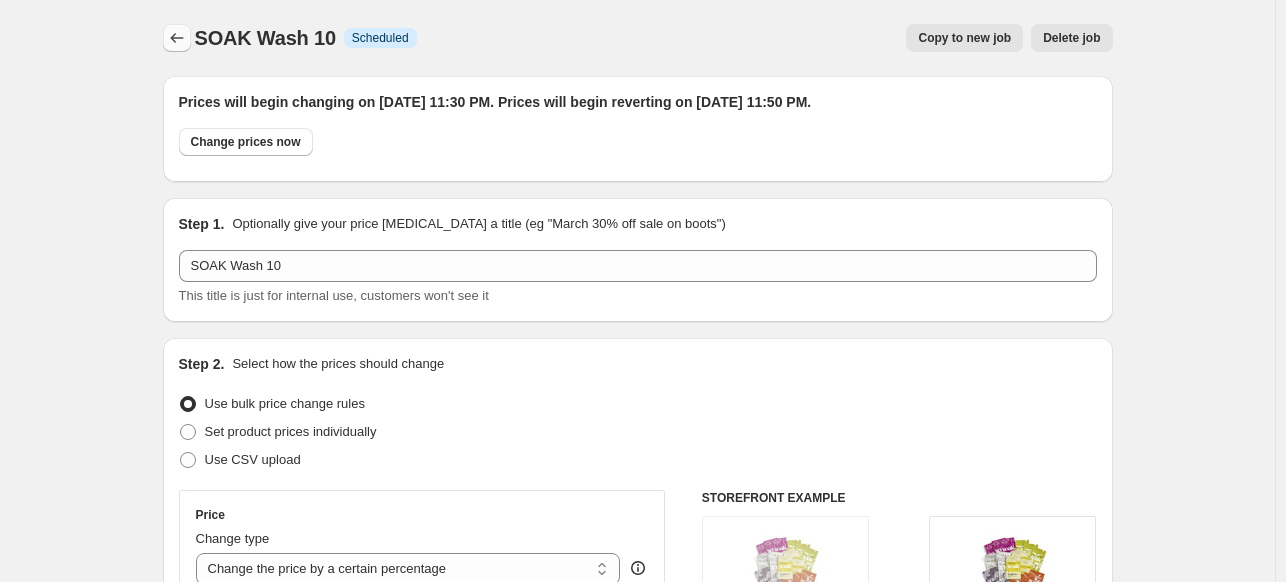click 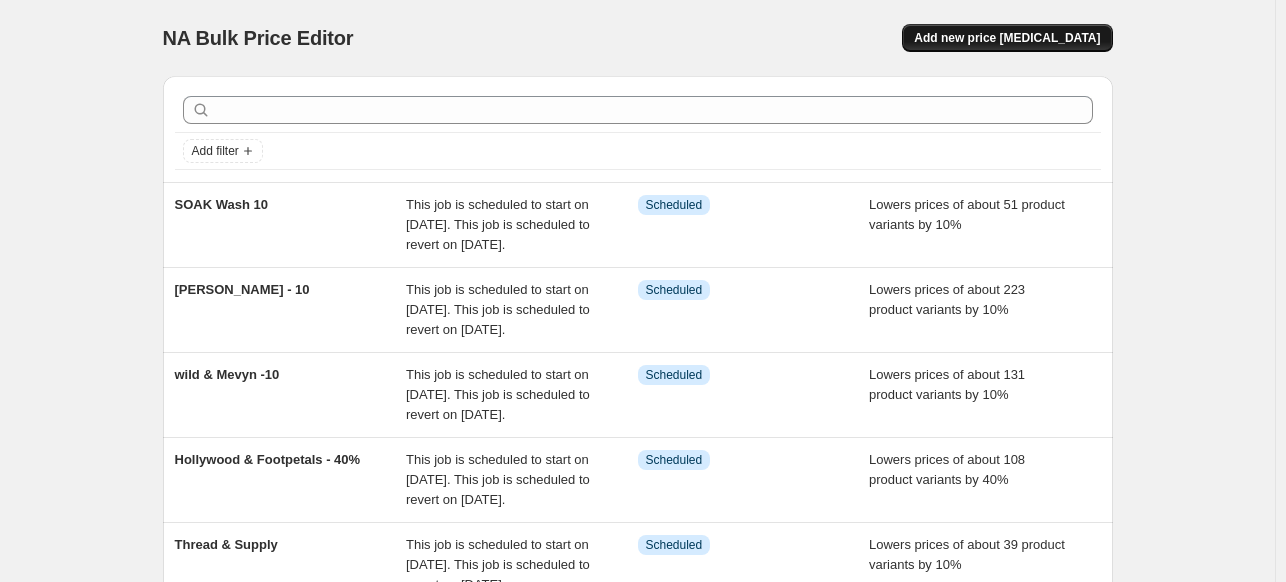 click on "Add new price [MEDICAL_DATA]" at bounding box center [1007, 38] 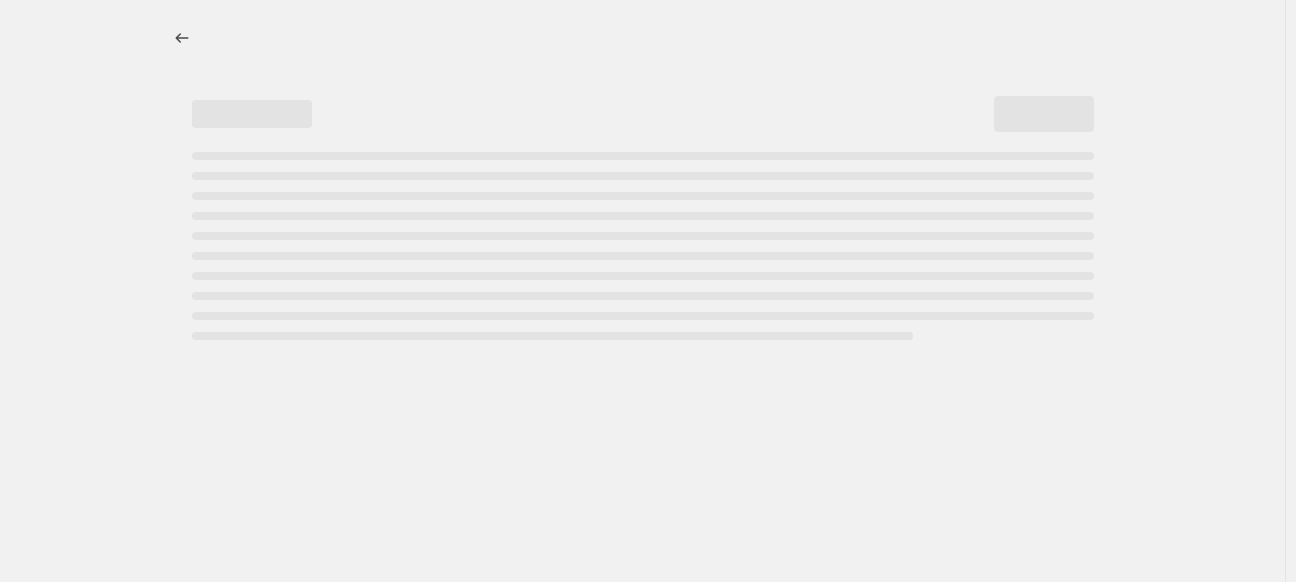 select on "percentage" 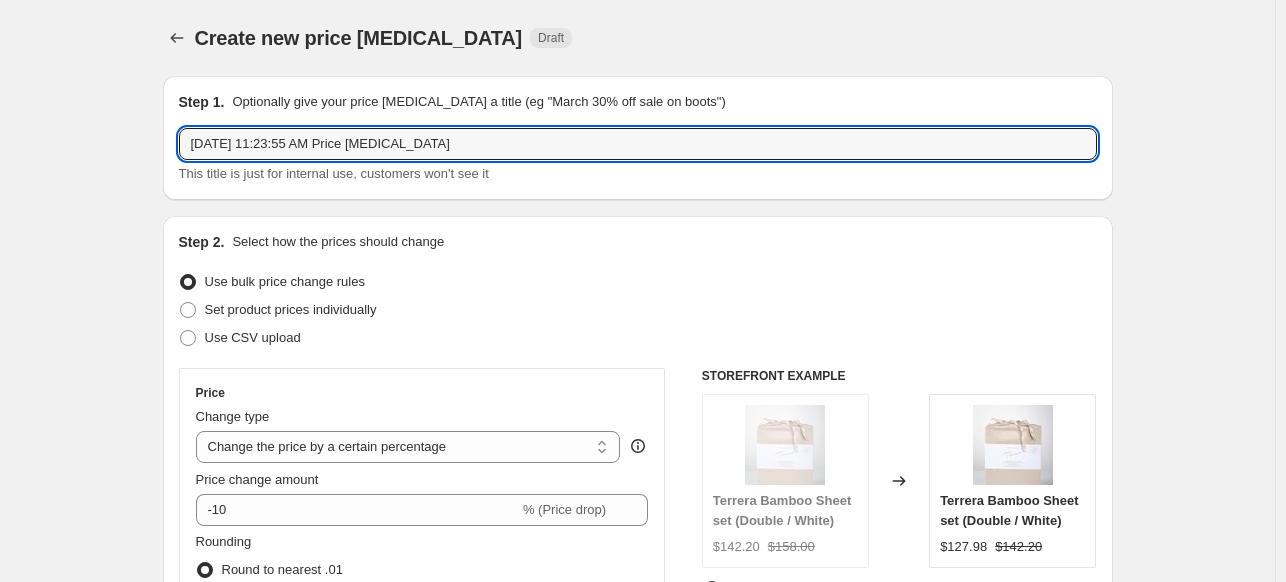 drag, startPoint x: 513, startPoint y: 144, endPoint x: -239, endPoint y: 133, distance: 752.08044 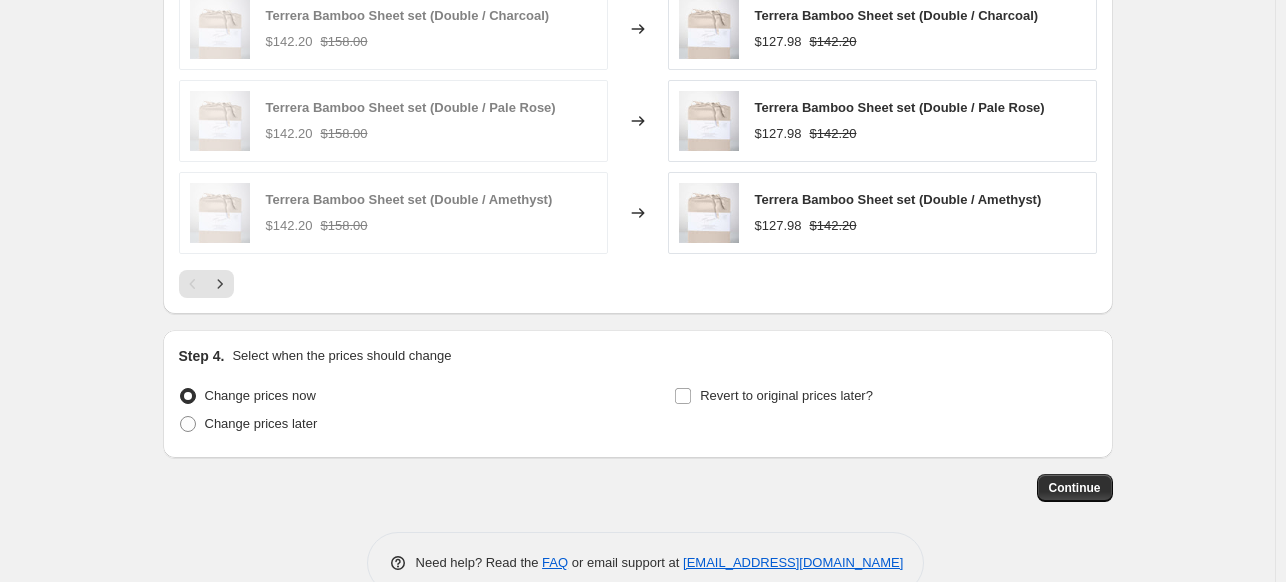 scroll, scrollTop: 1414, scrollLeft: 0, axis: vertical 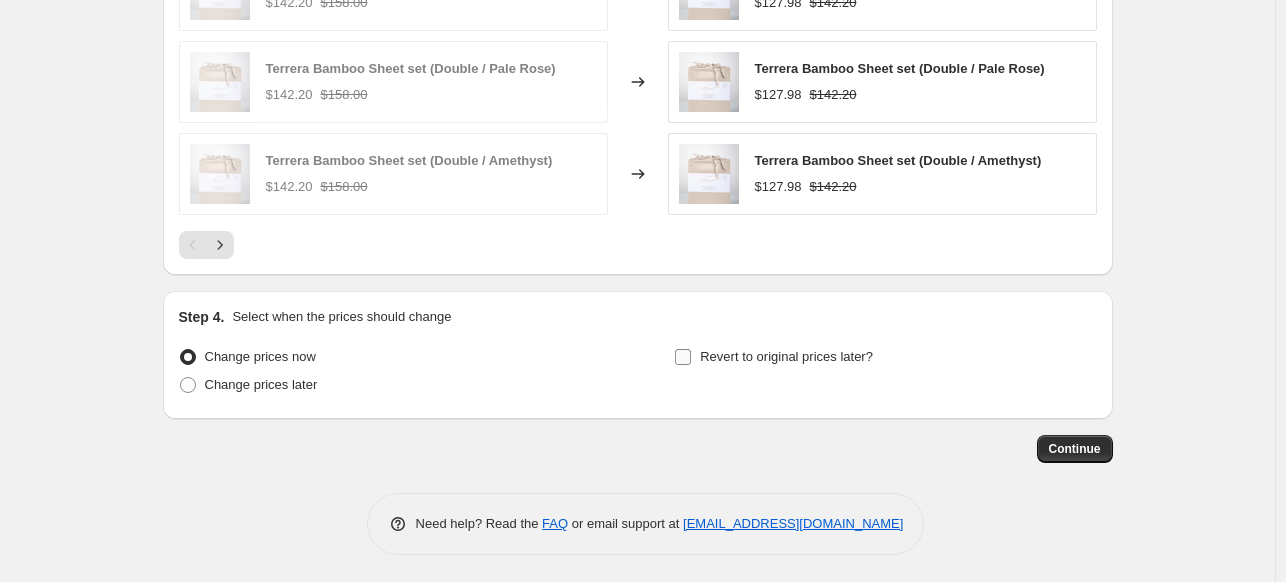 type on "Oventure" 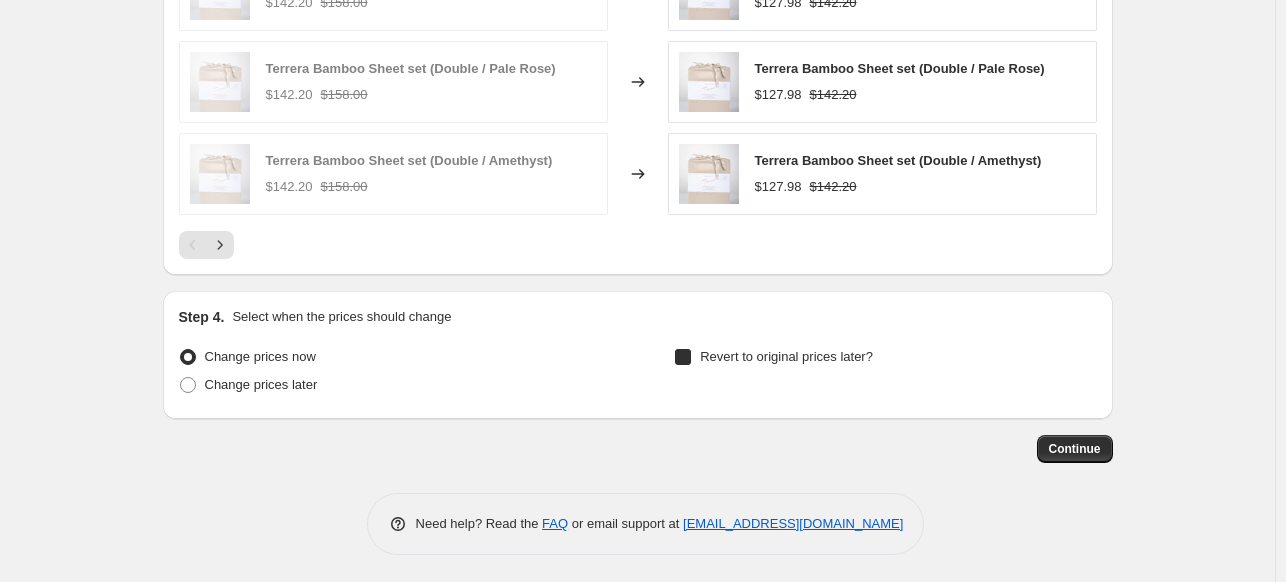checkbox on "true" 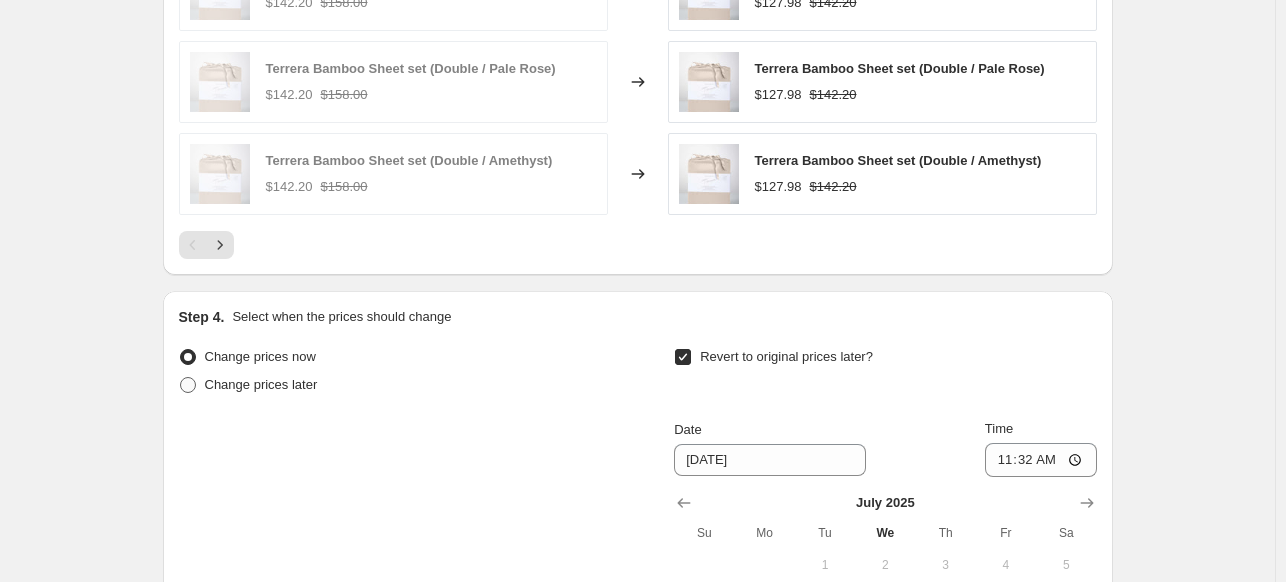 click on "Change prices later" at bounding box center (261, 384) 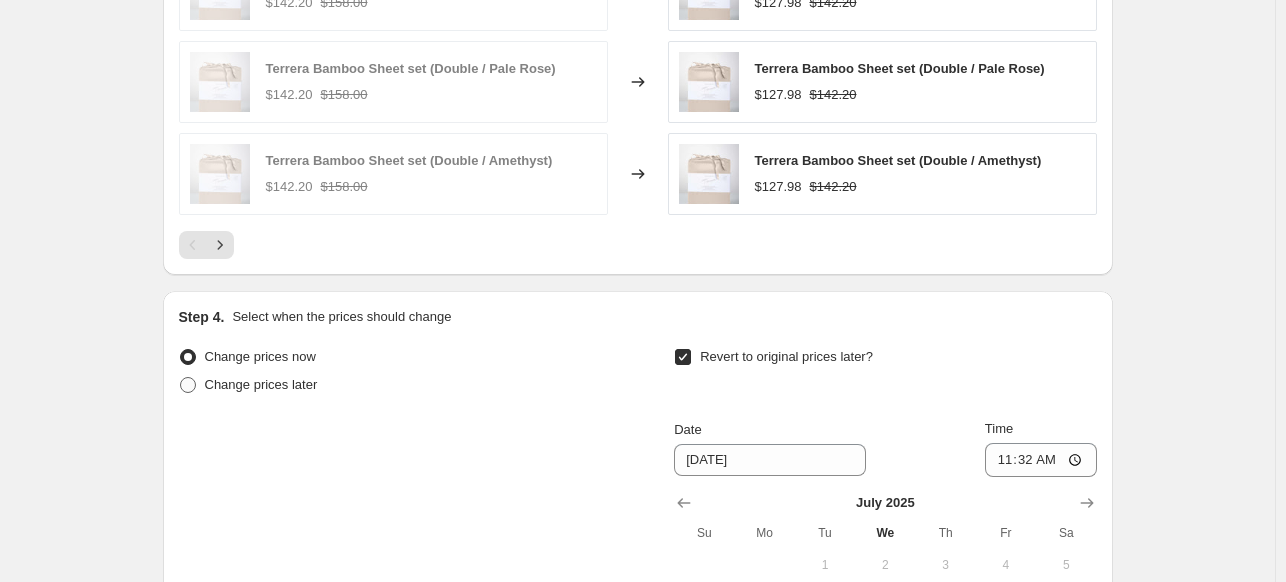 radio on "true" 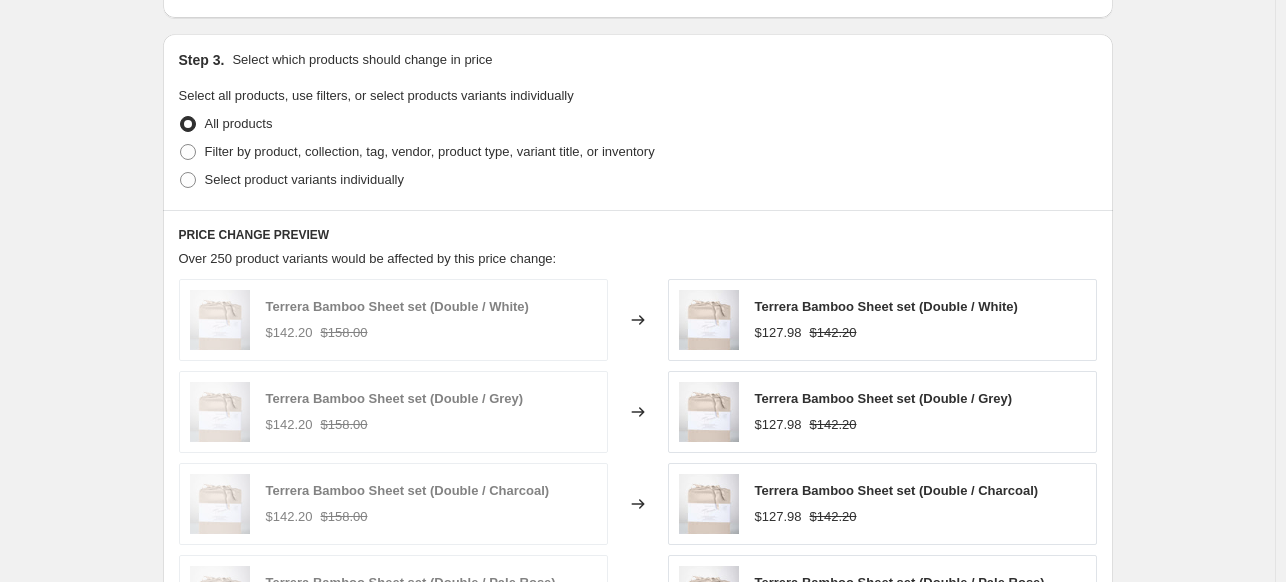 scroll, scrollTop: 714, scrollLeft: 0, axis: vertical 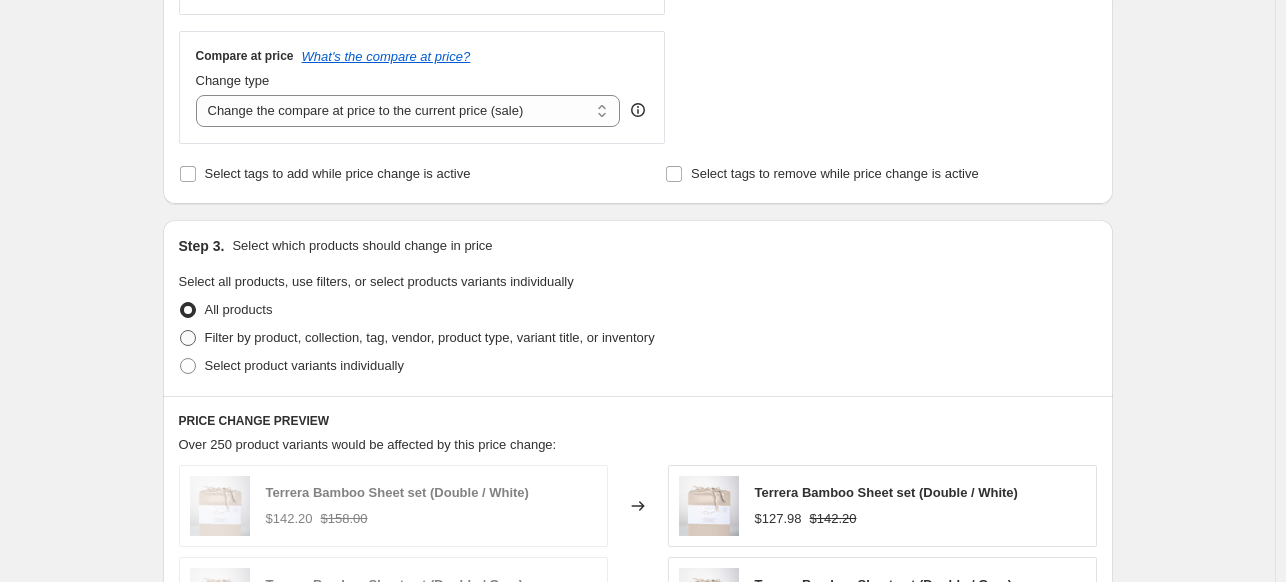 click on "Filter by product, collection, tag, vendor, product type, variant title, or inventory" at bounding box center (430, 337) 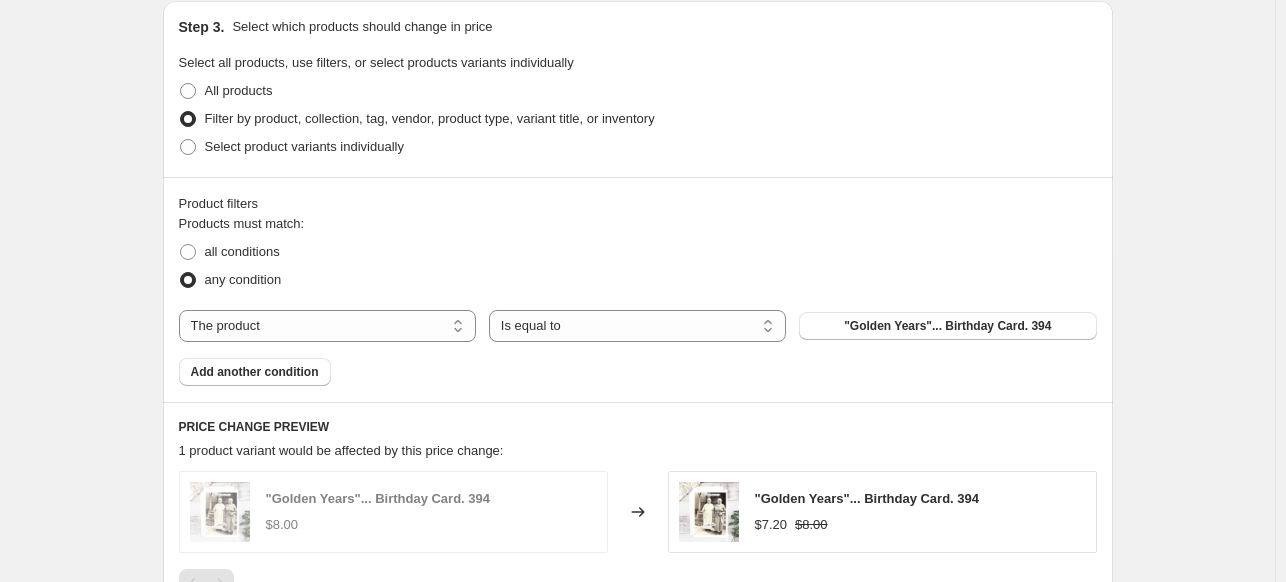 scroll, scrollTop: 914, scrollLeft: 0, axis: vertical 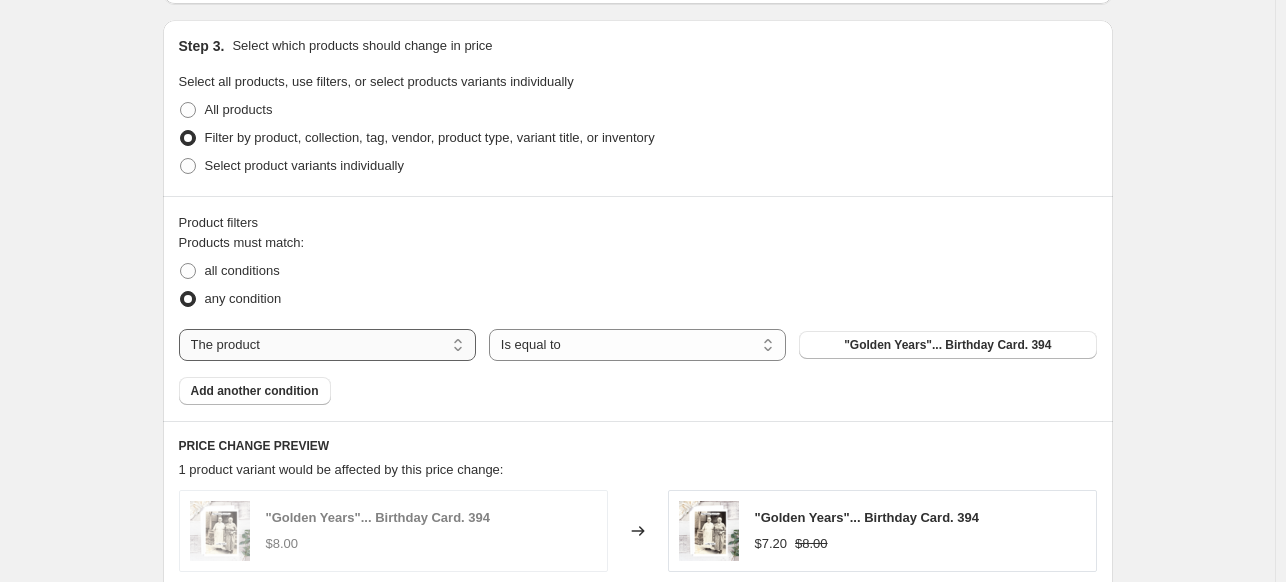 drag, startPoint x: 336, startPoint y: 338, endPoint x: 328, endPoint y: 354, distance: 17.888544 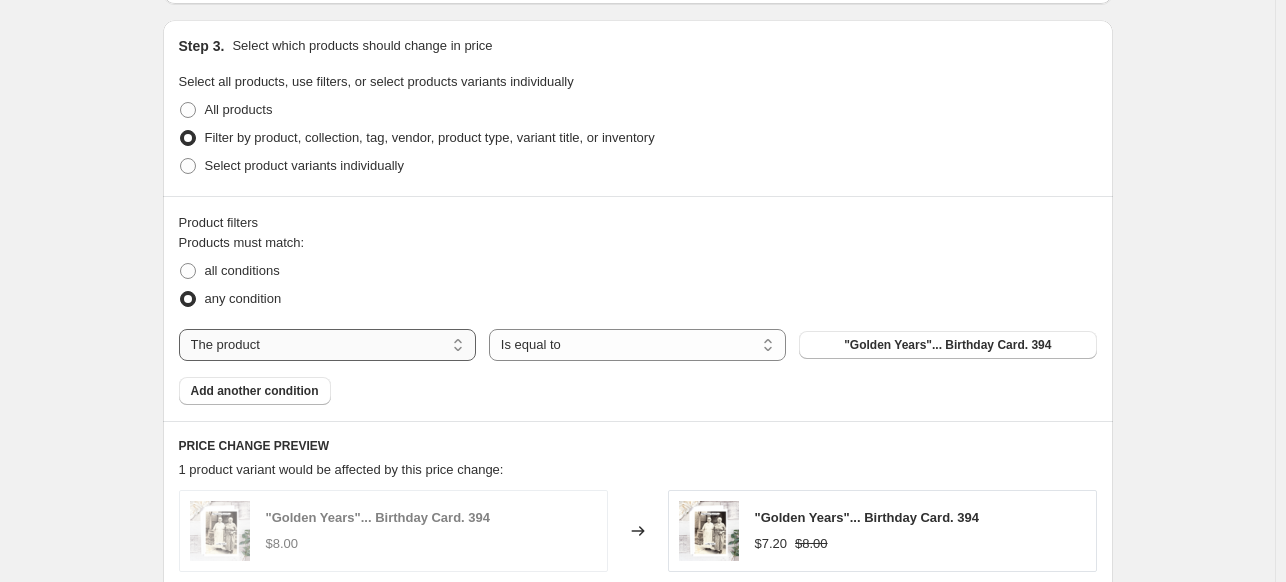 select on "vendor" 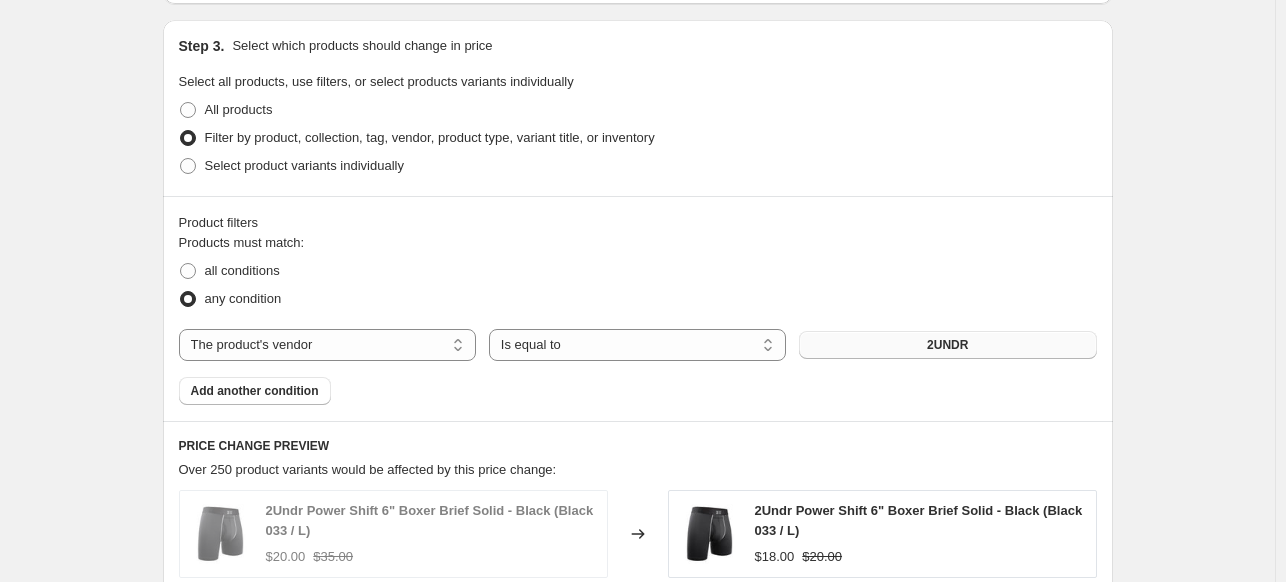 click on "2UNDR" at bounding box center (947, 345) 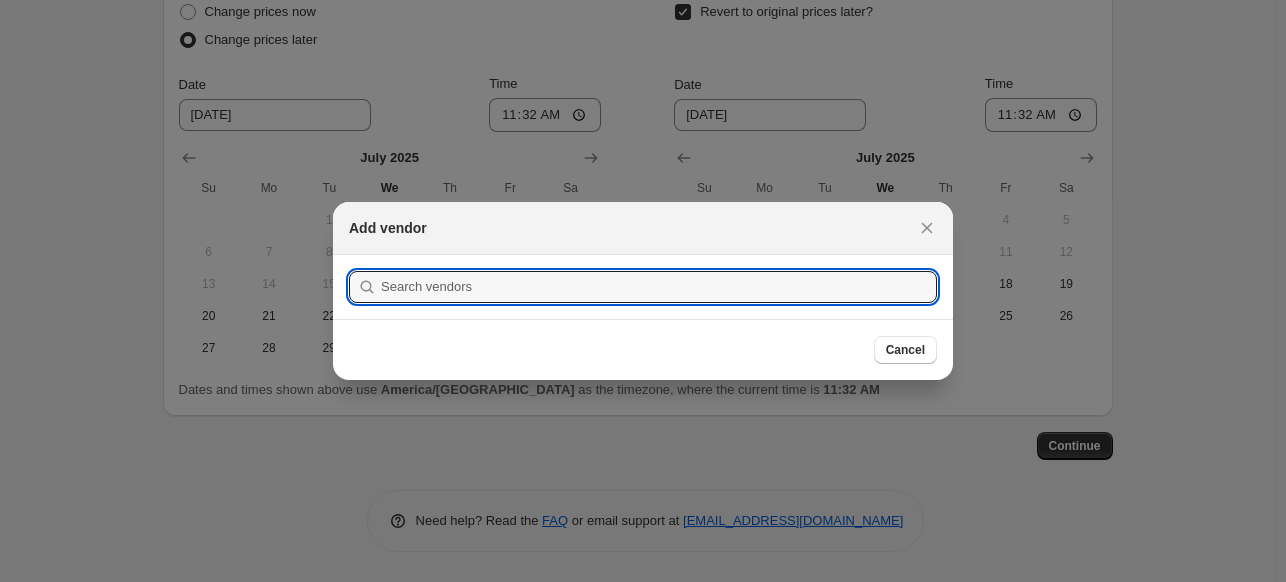 scroll, scrollTop: 914, scrollLeft: 0, axis: vertical 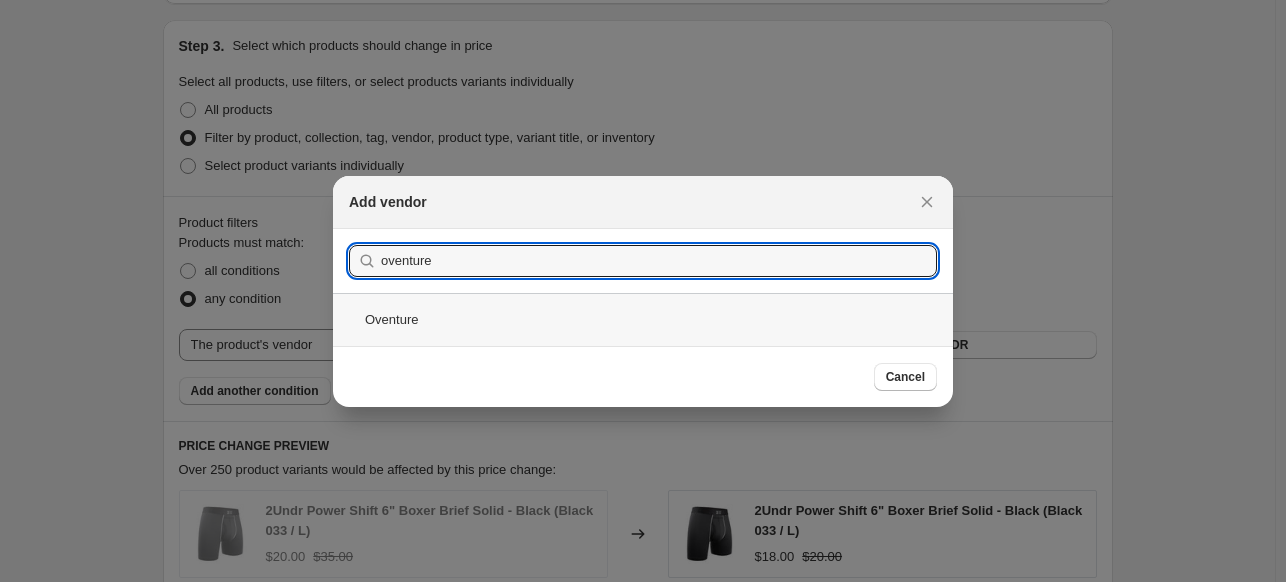 type on "oventure" 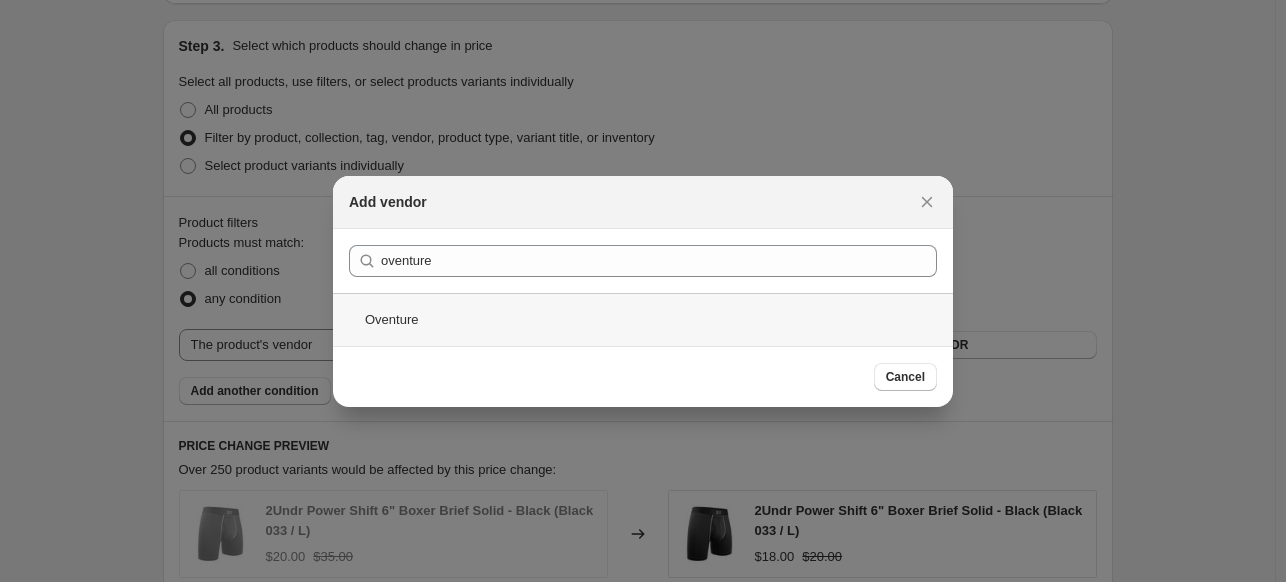 click on "Oventure" at bounding box center [643, 319] 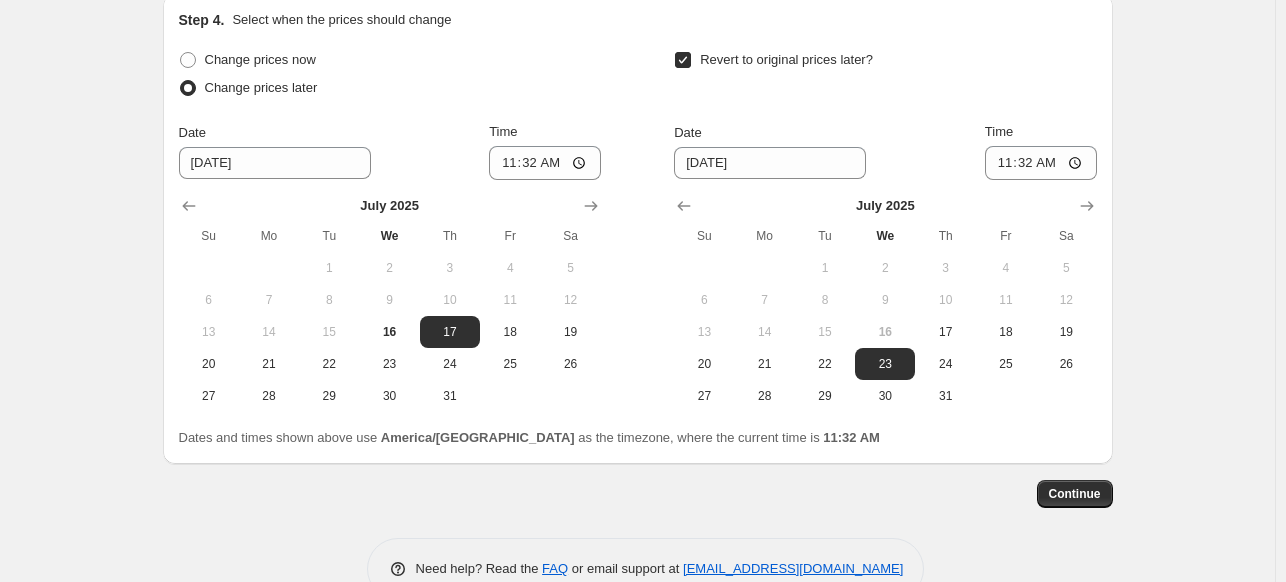 scroll, scrollTop: 2013, scrollLeft: 0, axis: vertical 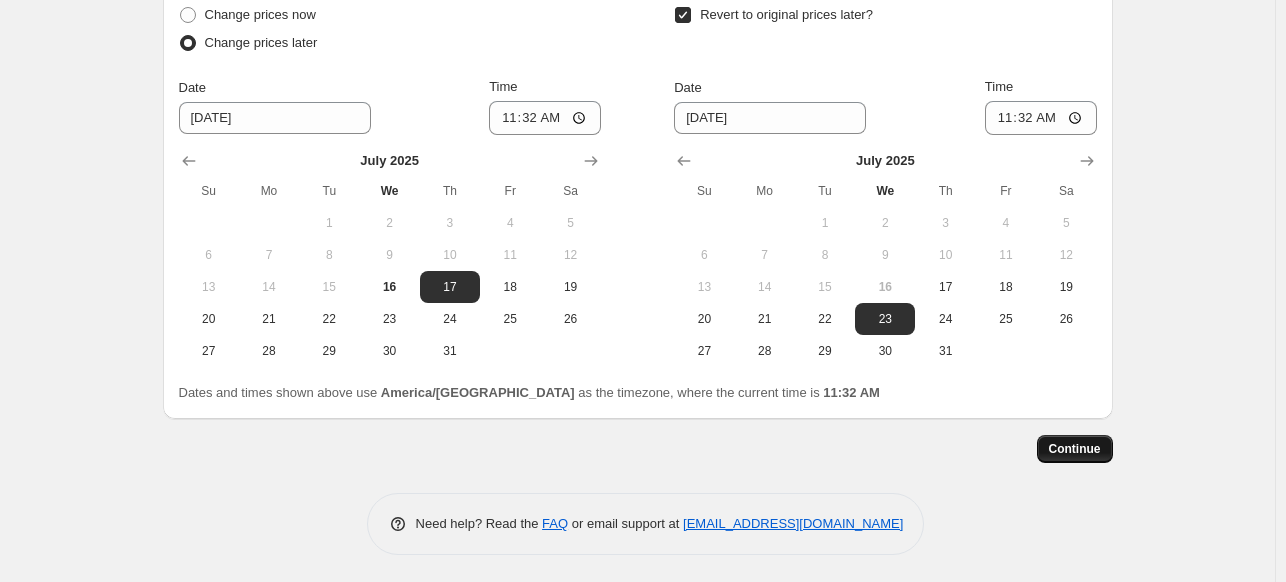 click on "Continue" at bounding box center (1075, 449) 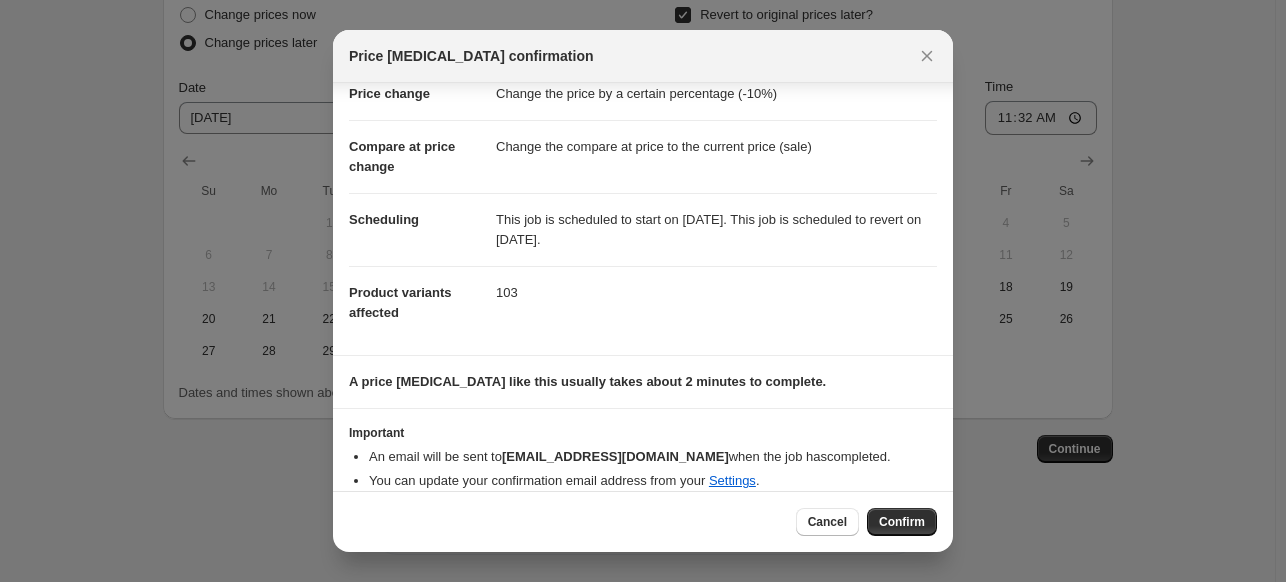 scroll, scrollTop: 70, scrollLeft: 0, axis: vertical 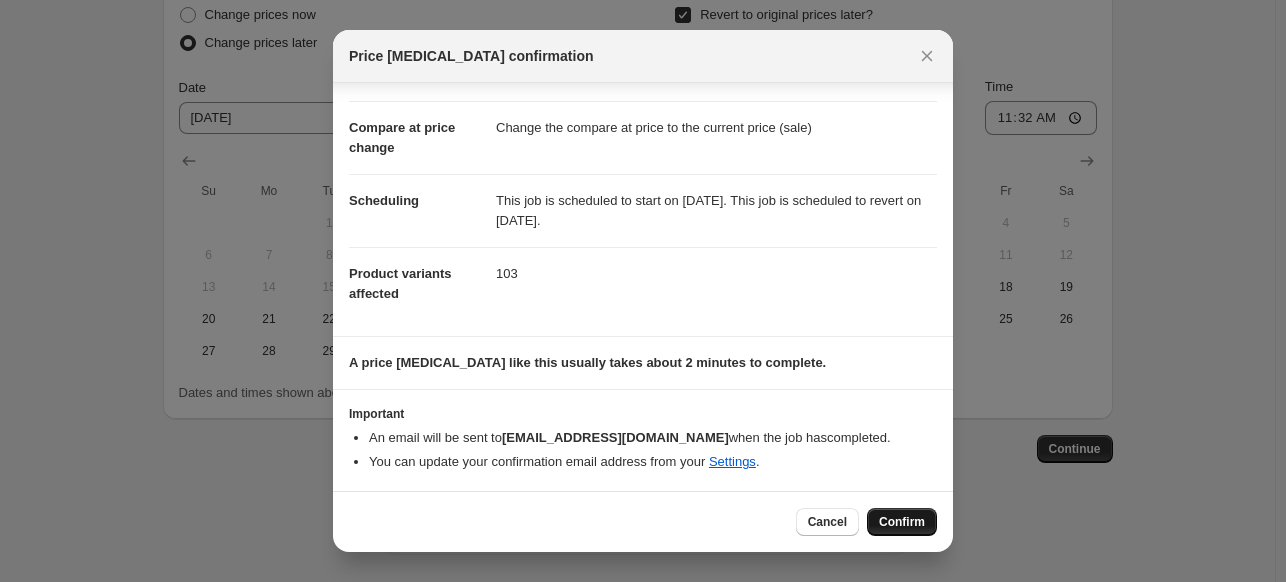 click on "Confirm" at bounding box center (902, 522) 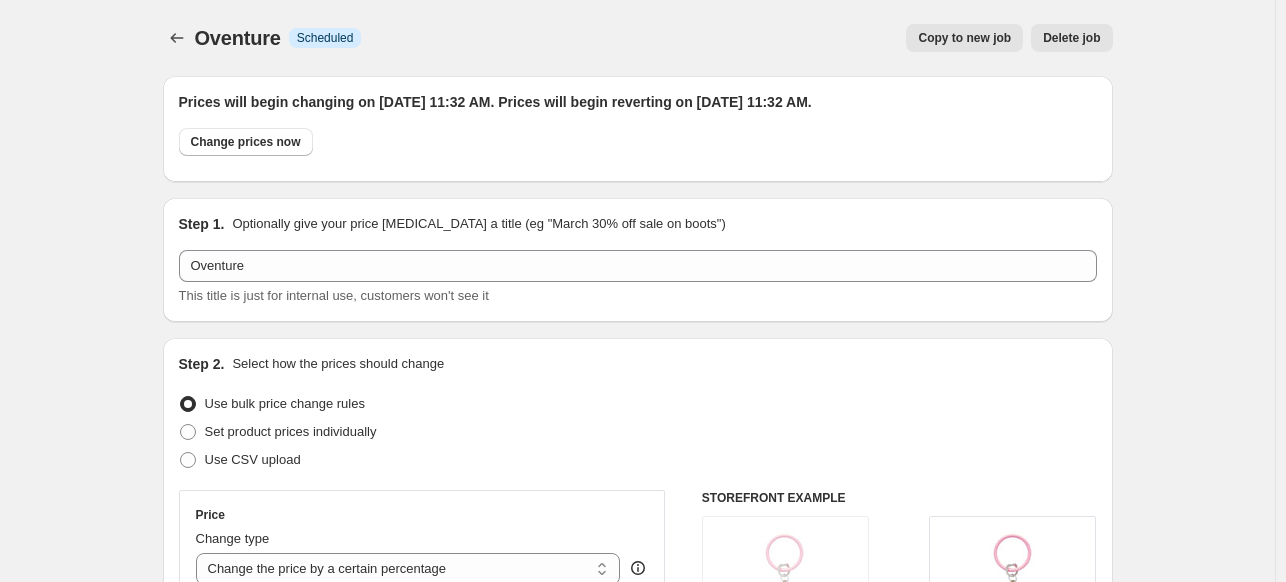 scroll, scrollTop: 2013, scrollLeft: 0, axis: vertical 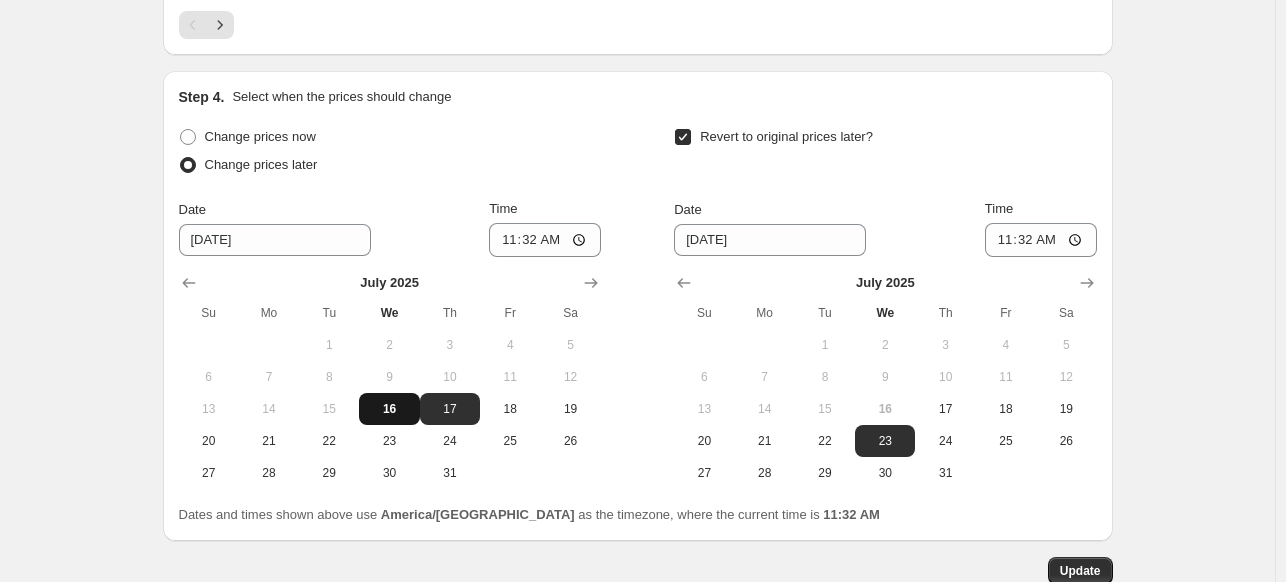 click on "16" at bounding box center [389, 409] 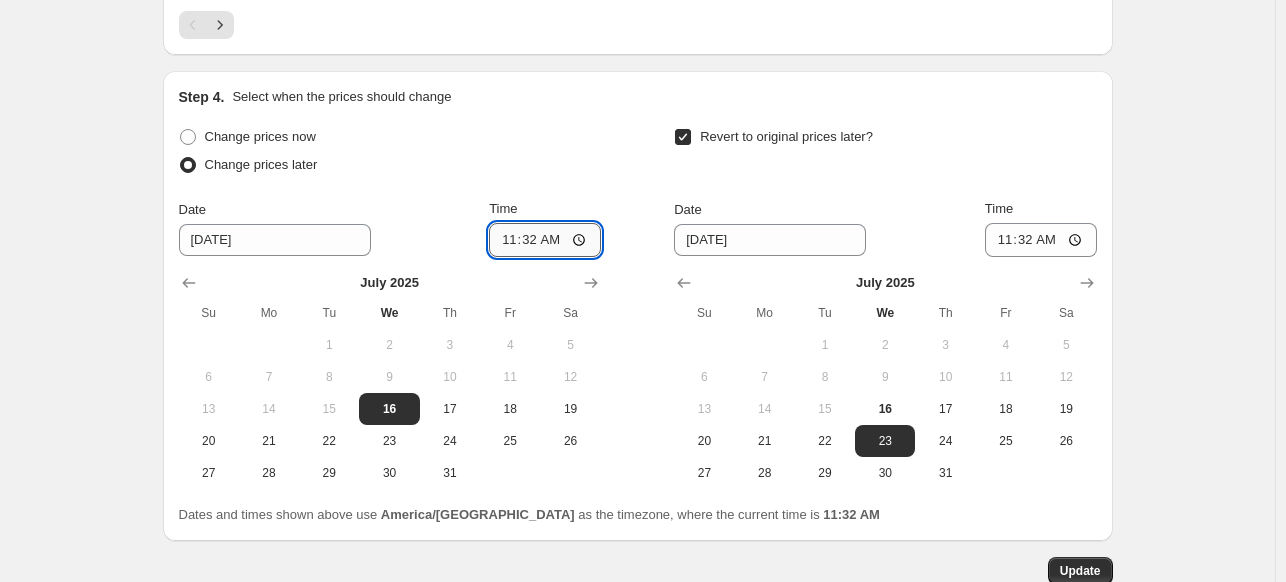 click on "11:32" at bounding box center (545, 240) 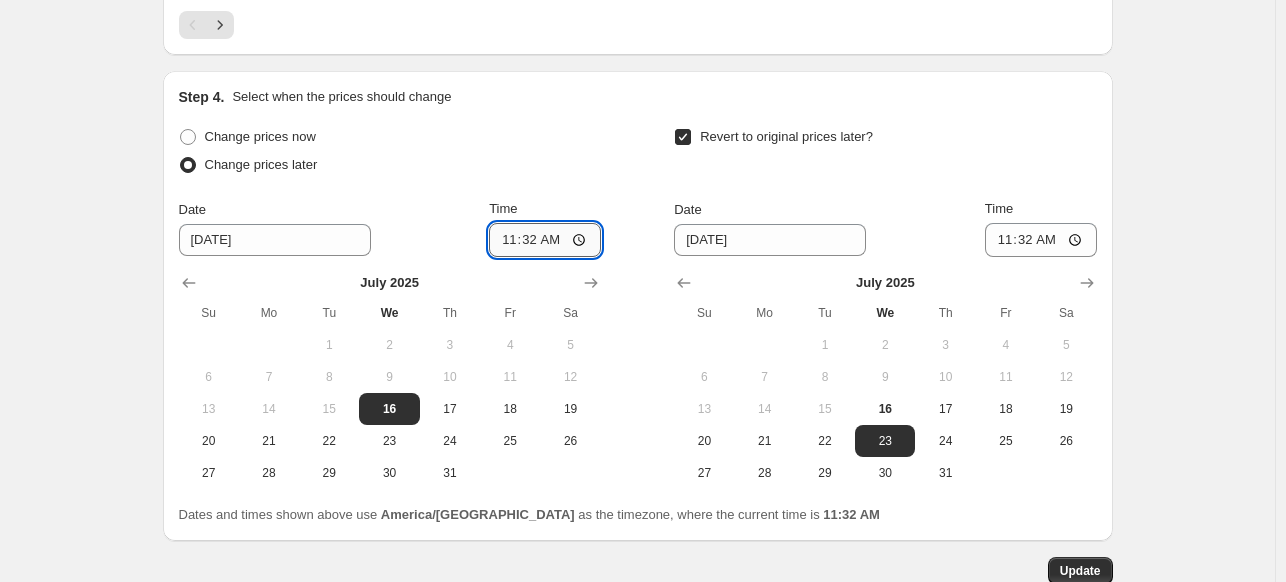 click on "11:32" at bounding box center [545, 240] 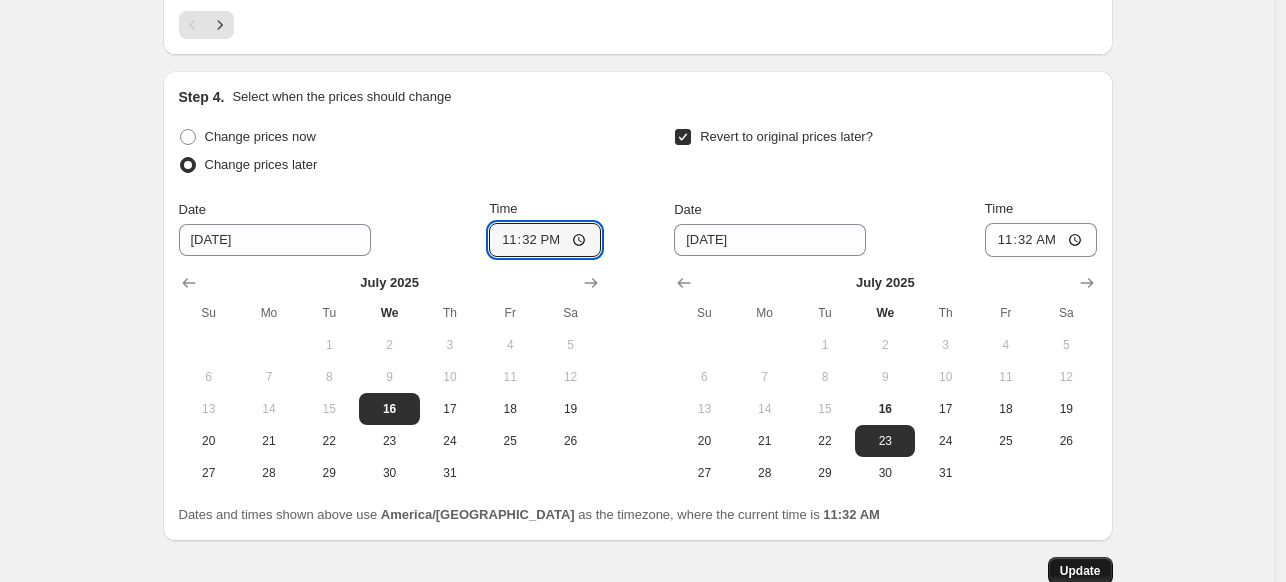 click on "Update" at bounding box center [1080, 571] 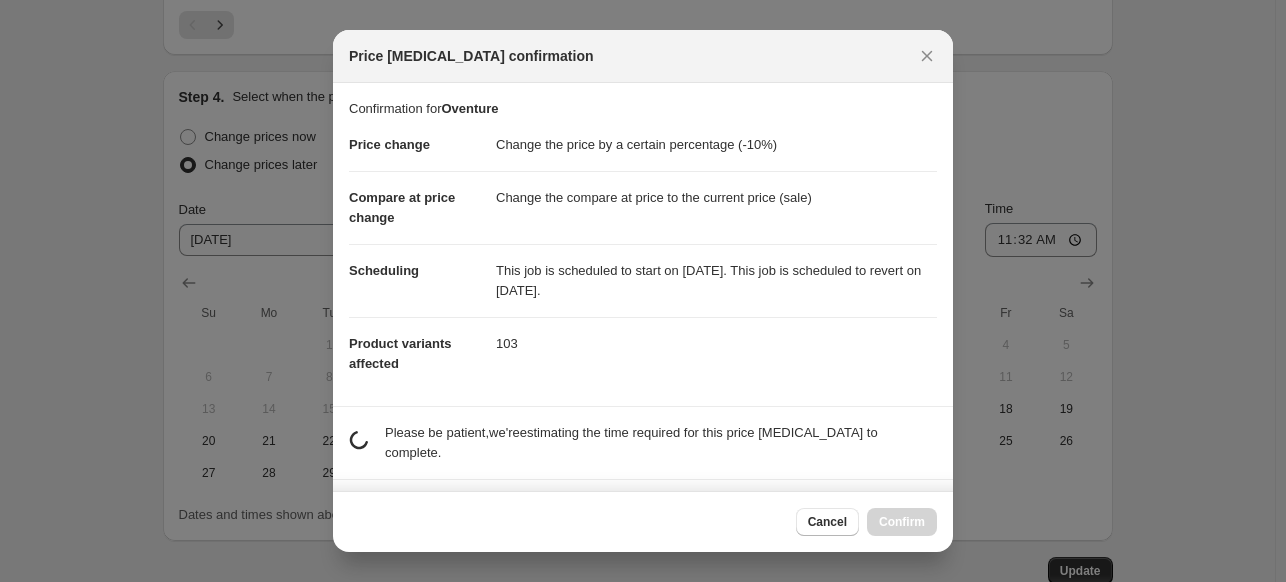 scroll, scrollTop: 0, scrollLeft: 0, axis: both 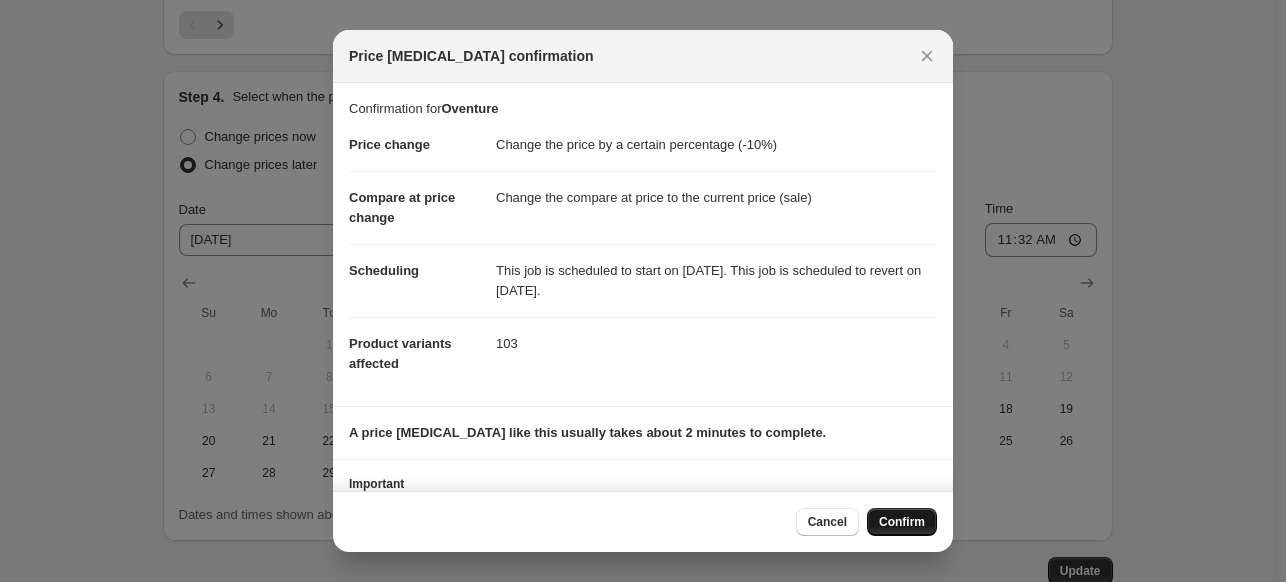 click on "Confirm" at bounding box center (902, 522) 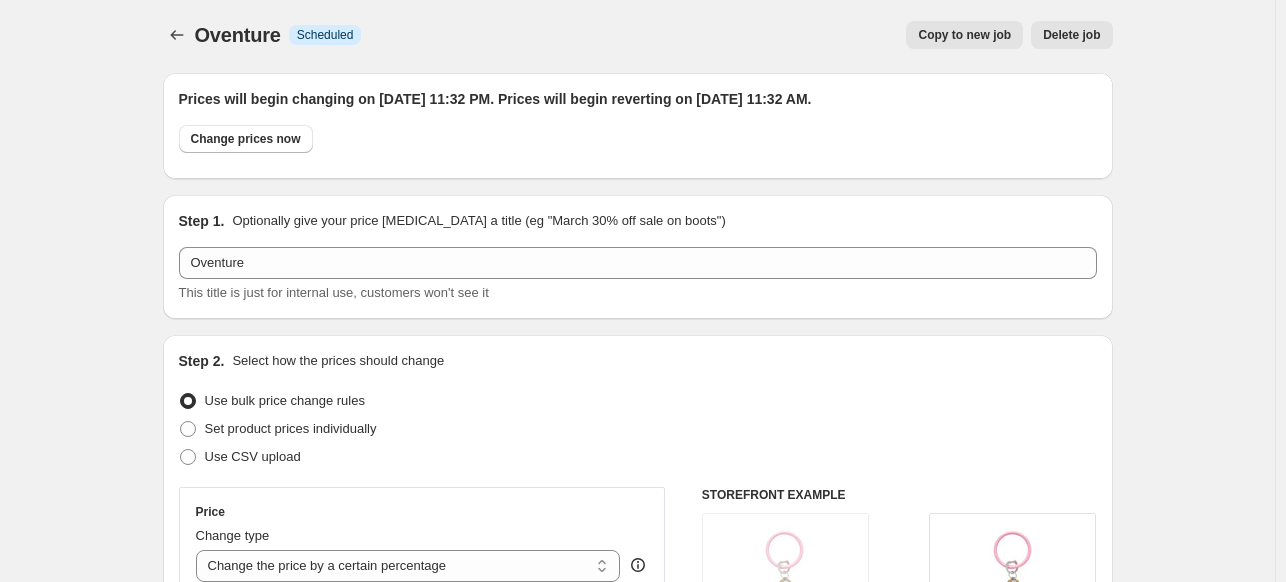 scroll, scrollTop: 0, scrollLeft: 0, axis: both 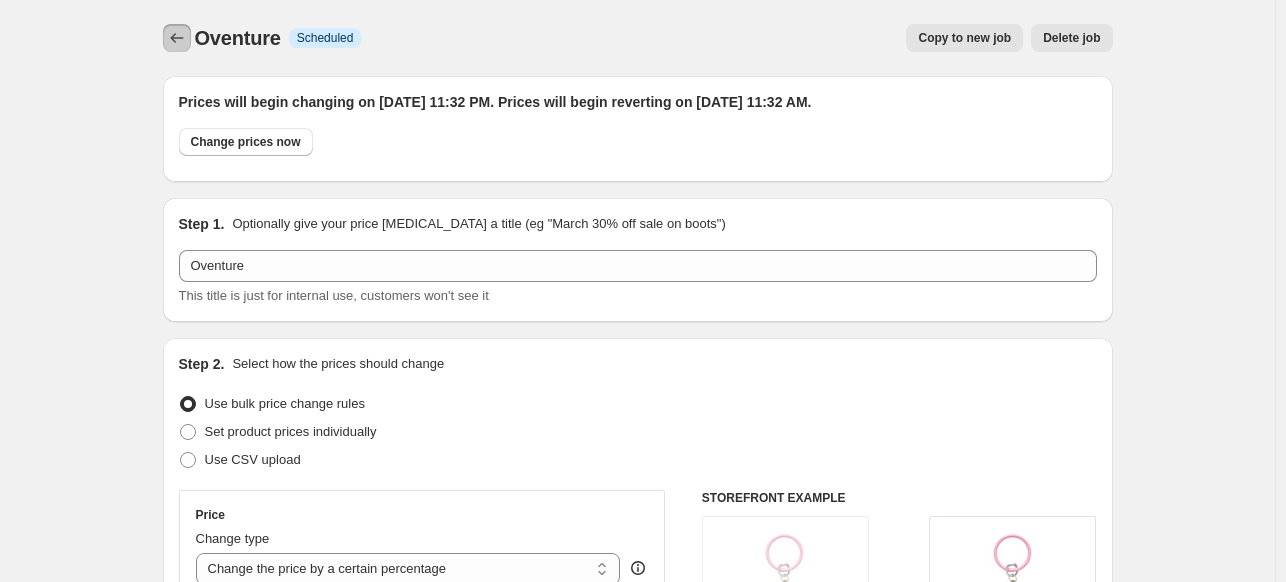 click 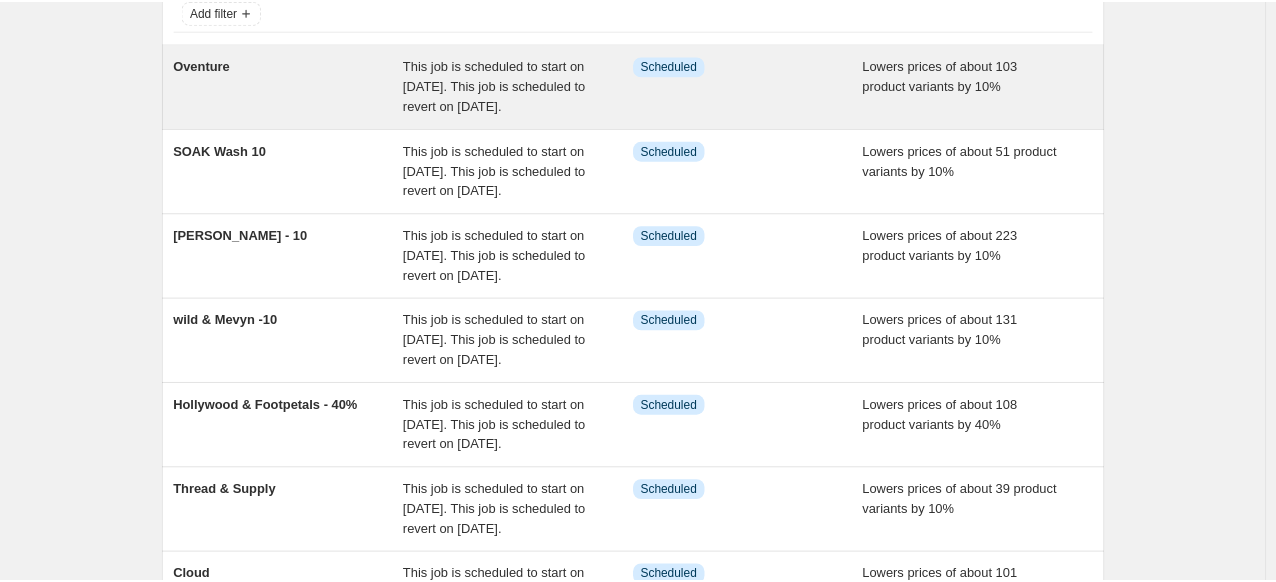 scroll, scrollTop: 200, scrollLeft: 0, axis: vertical 